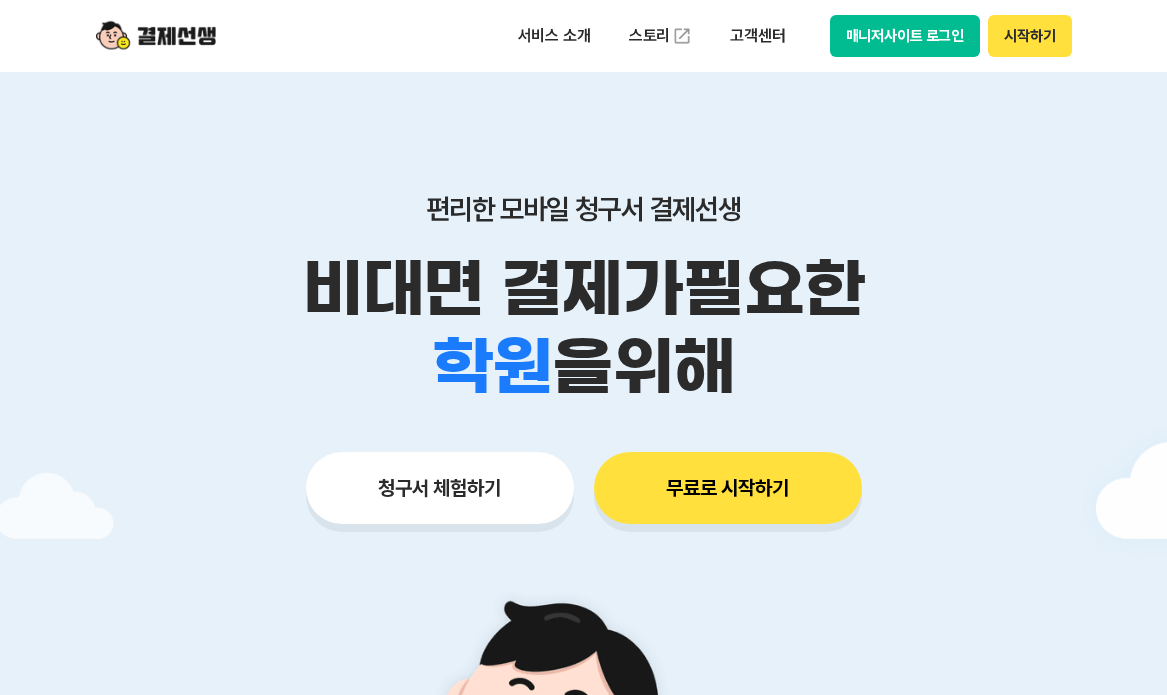 scroll, scrollTop: 0, scrollLeft: 0, axis: both 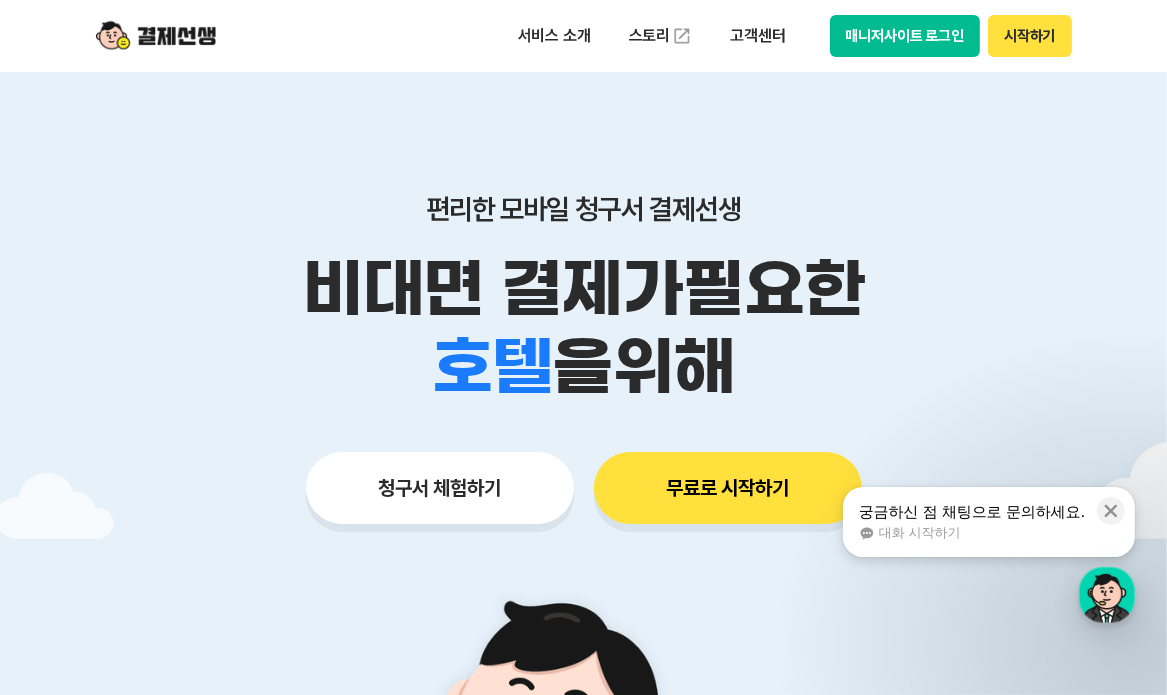 click on "궁금하신 점 채팅으로 문의하세요." at bounding box center (972, 512) 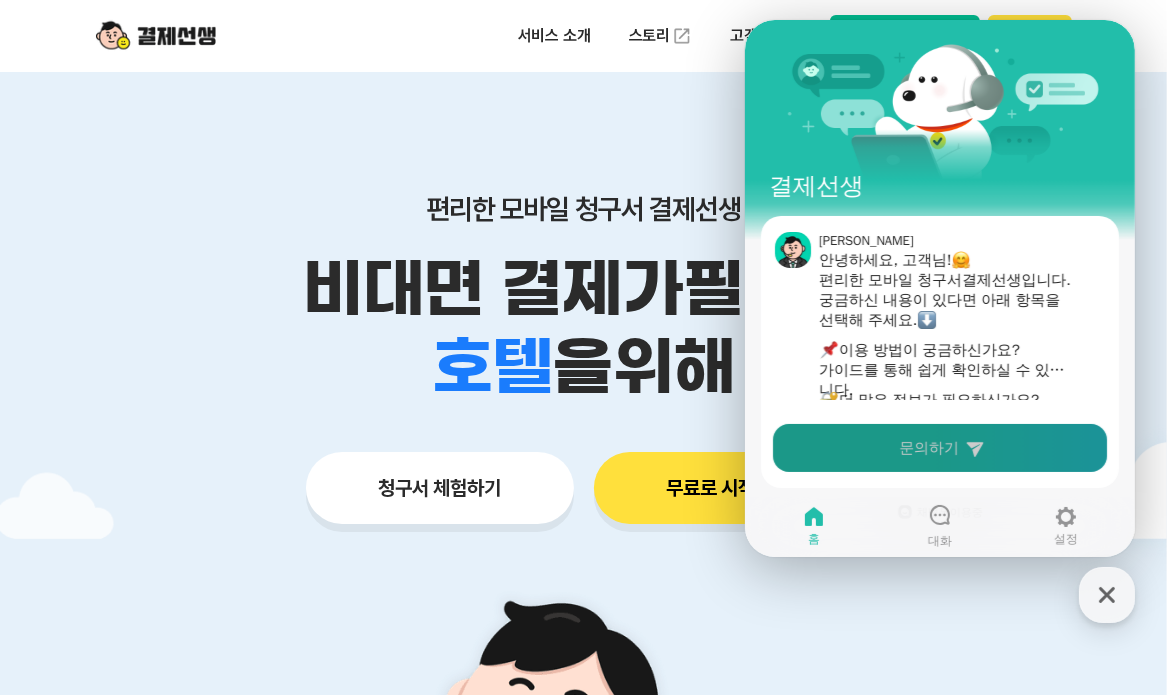 click on "문의하기" at bounding box center [928, 448] 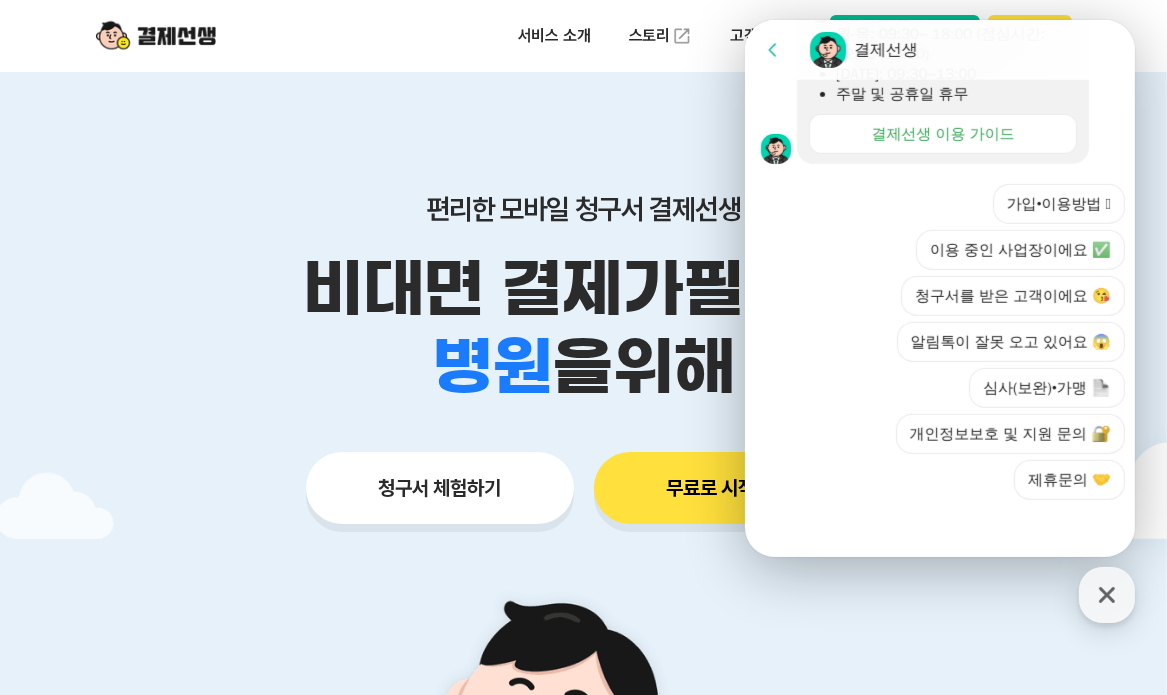 scroll, scrollTop: 708, scrollLeft: 0, axis: vertical 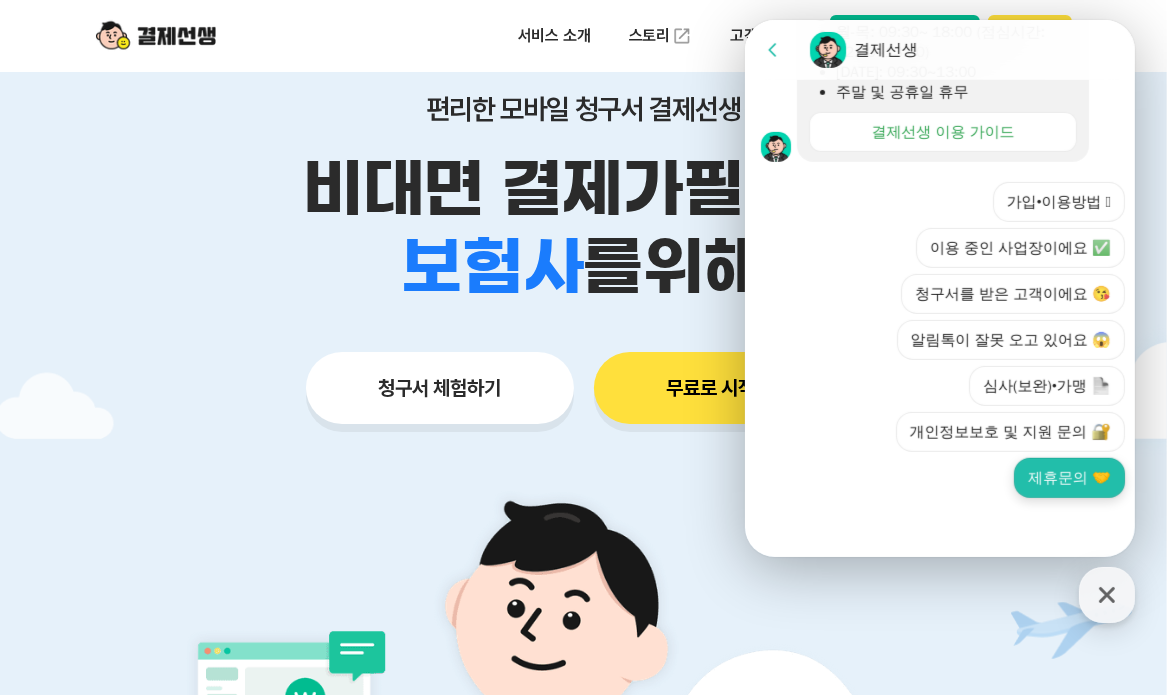 click on "제휴문의 🤝" at bounding box center [1068, 478] 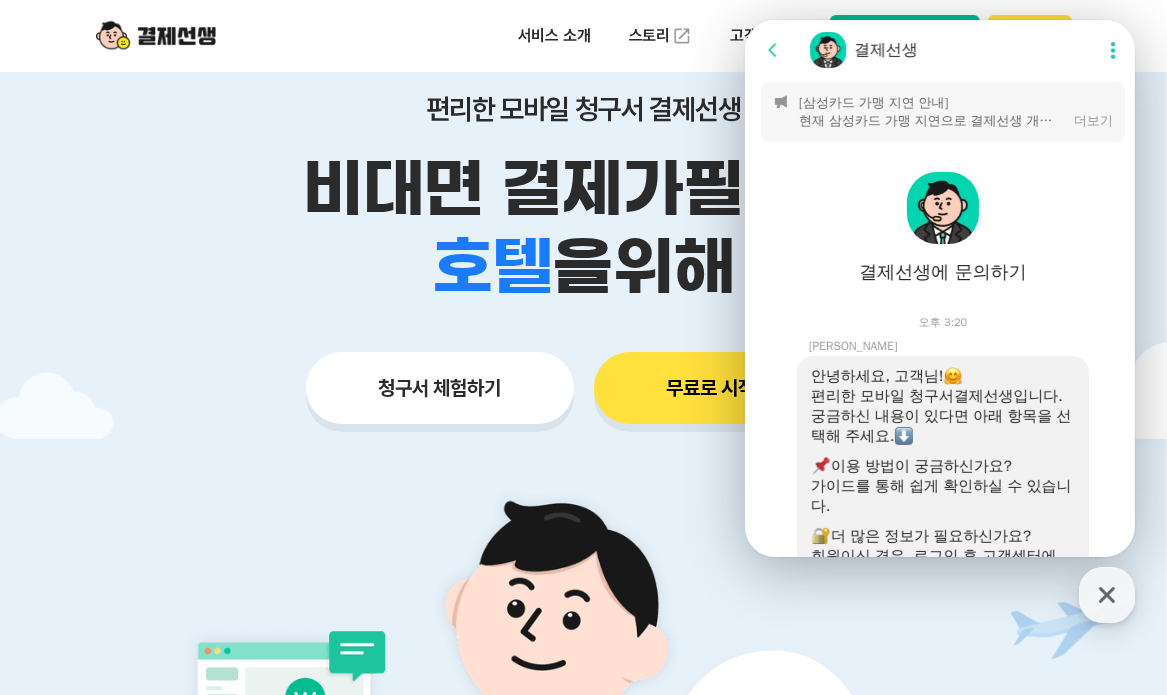 scroll, scrollTop: 0, scrollLeft: 0, axis: both 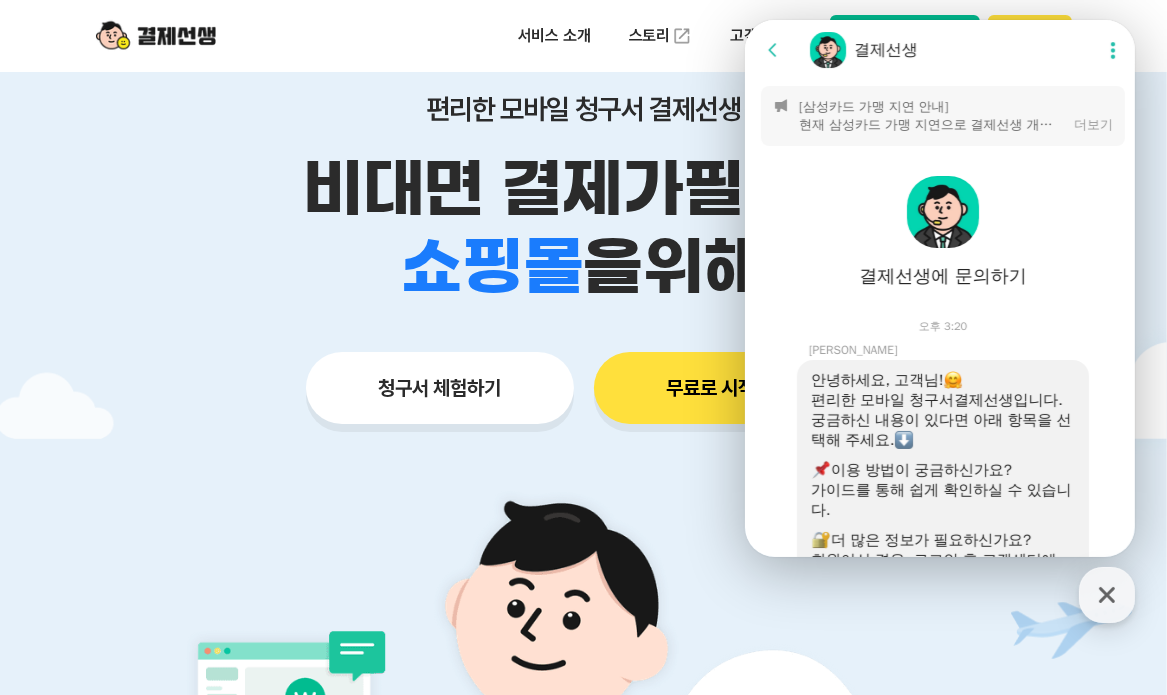 click on "Go to previous page" at bounding box center [780, 50] 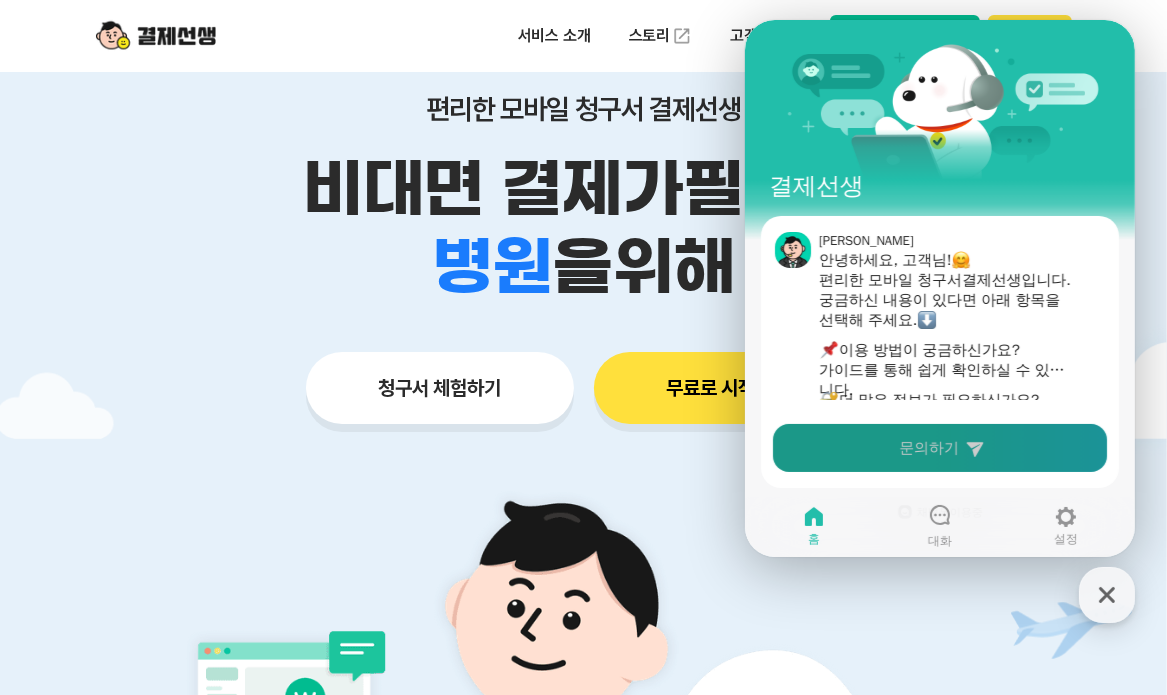 click on "문의하기" at bounding box center [939, 448] 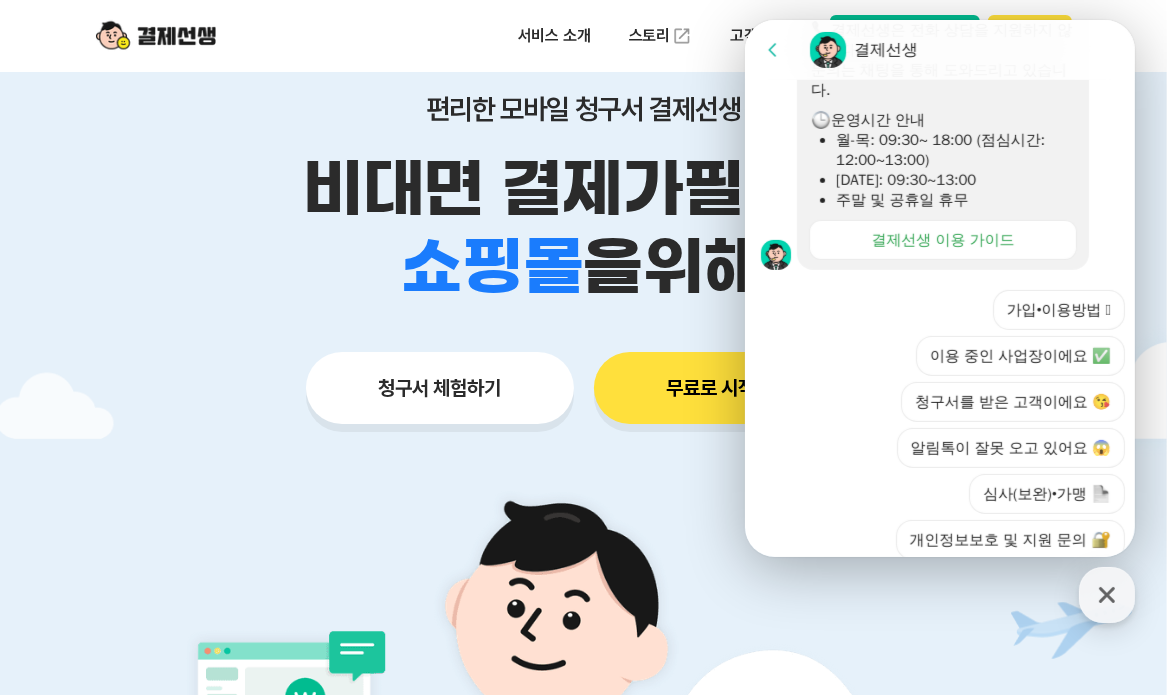scroll, scrollTop: 700, scrollLeft: 0, axis: vertical 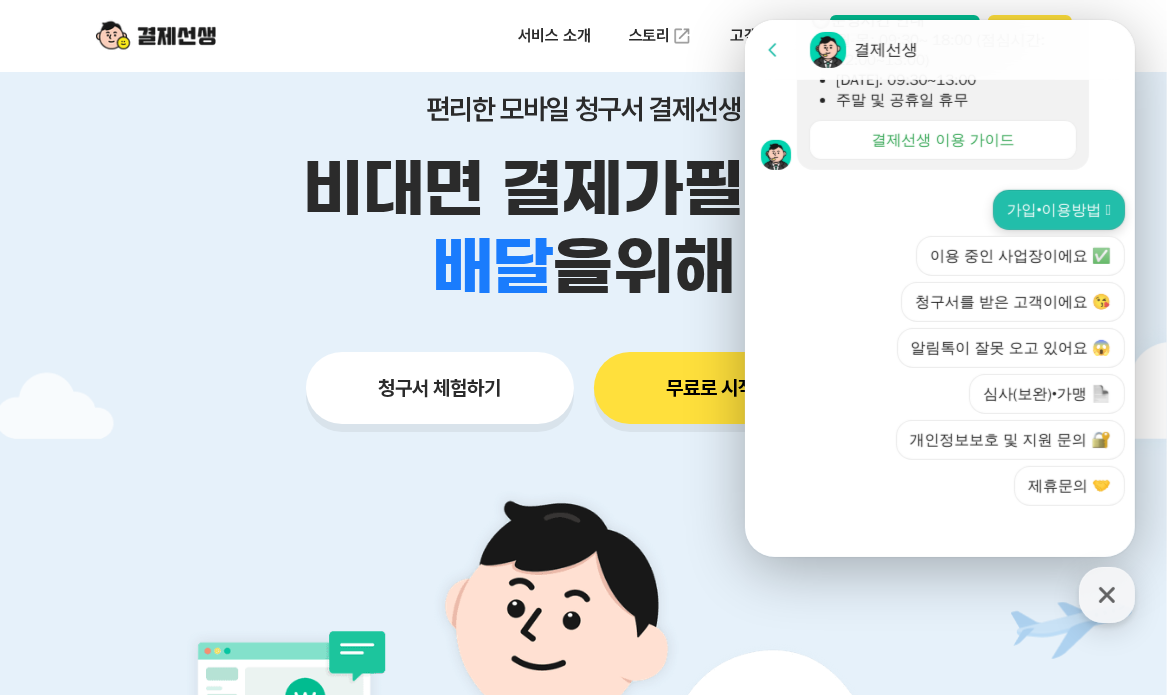 click on "가입•이용방법 🫶" at bounding box center (1058, 210) 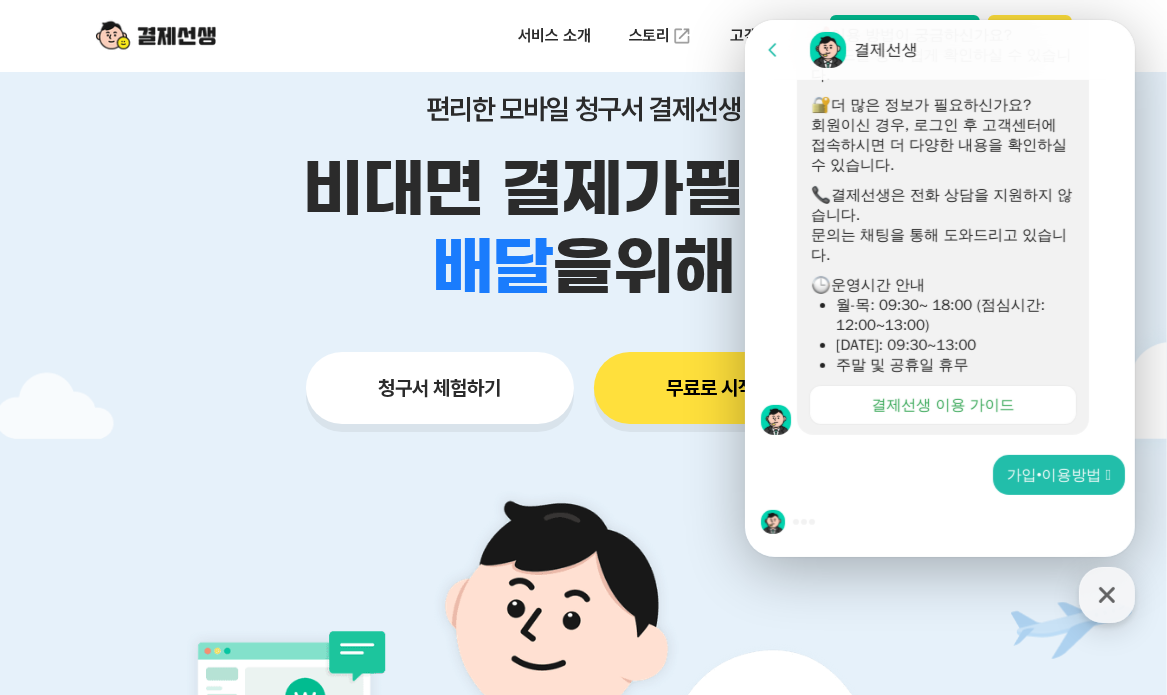 scroll, scrollTop: 434, scrollLeft: 0, axis: vertical 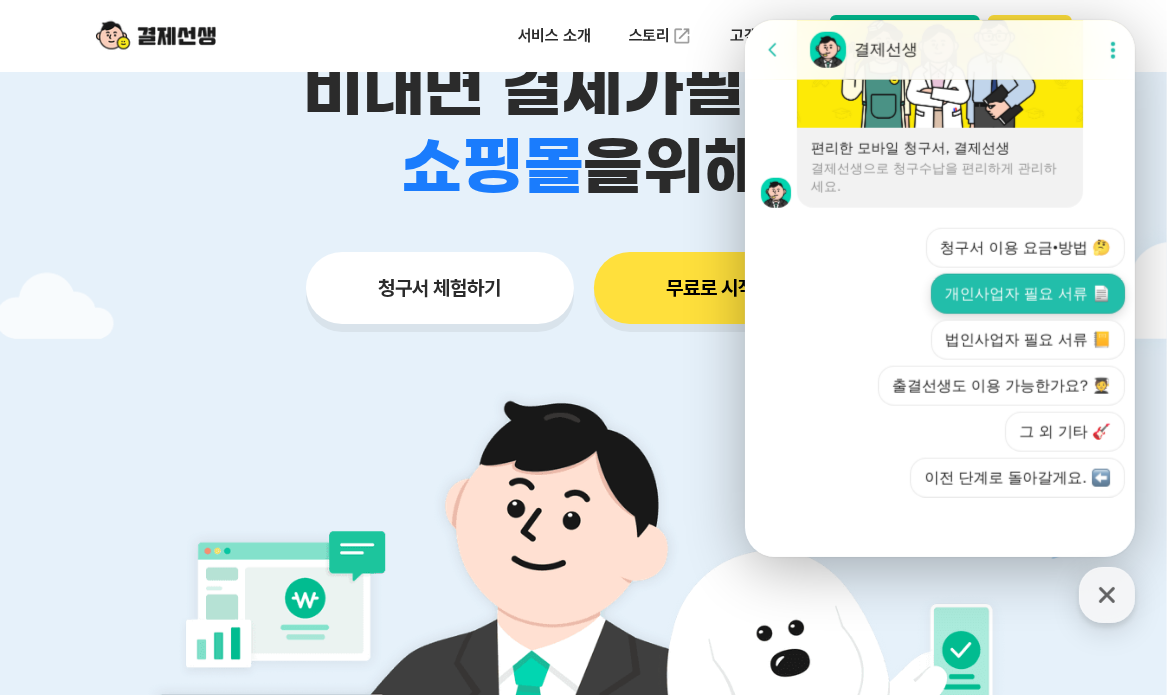 click on "개인사업자 필요 서류 📄" at bounding box center [1027, 294] 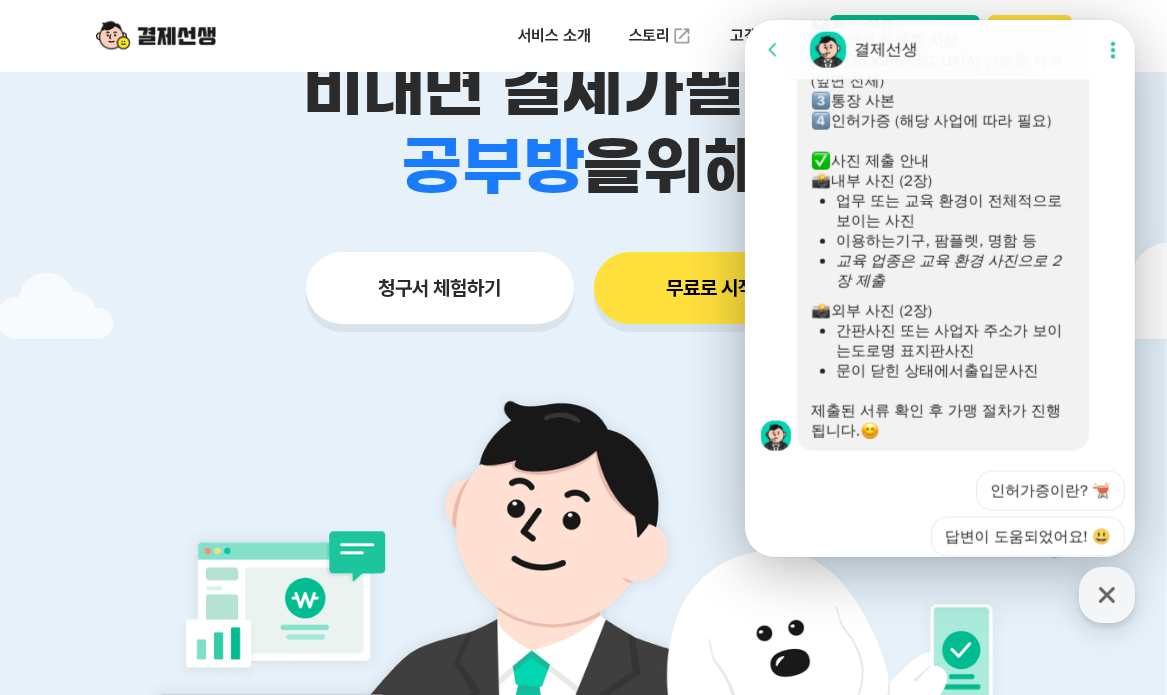 scroll, scrollTop: 1999, scrollLeft: 0, axis: vertical 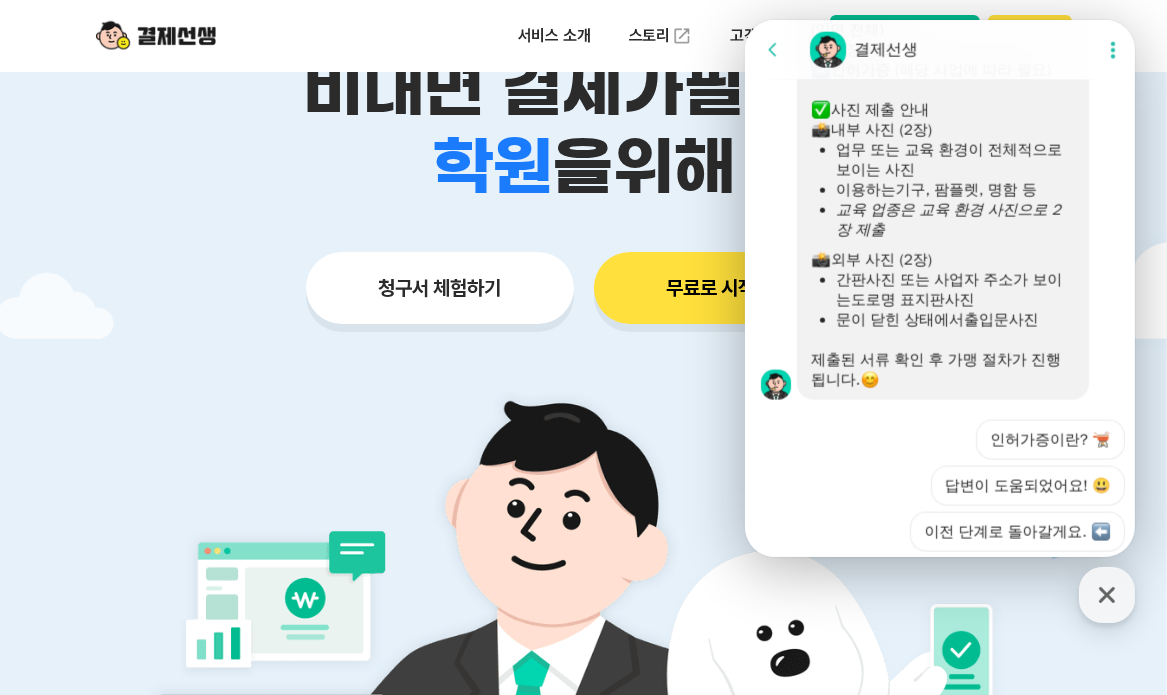click 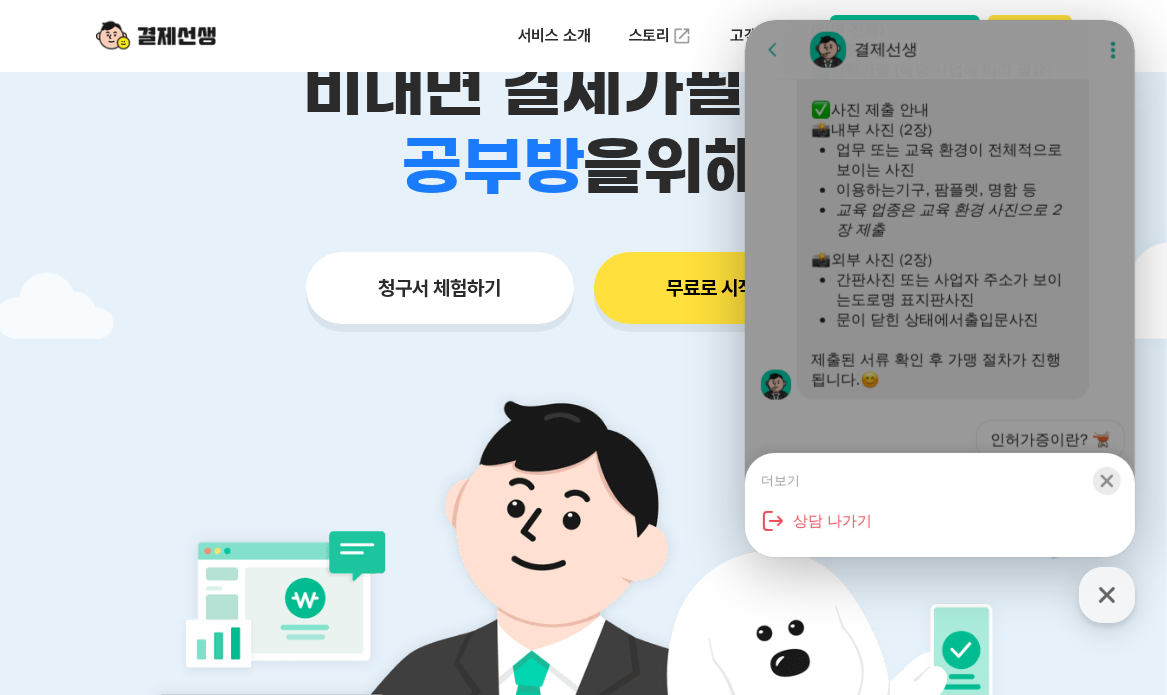 click on "Close bottom sheet modal" at bounding box center [1106, 481] 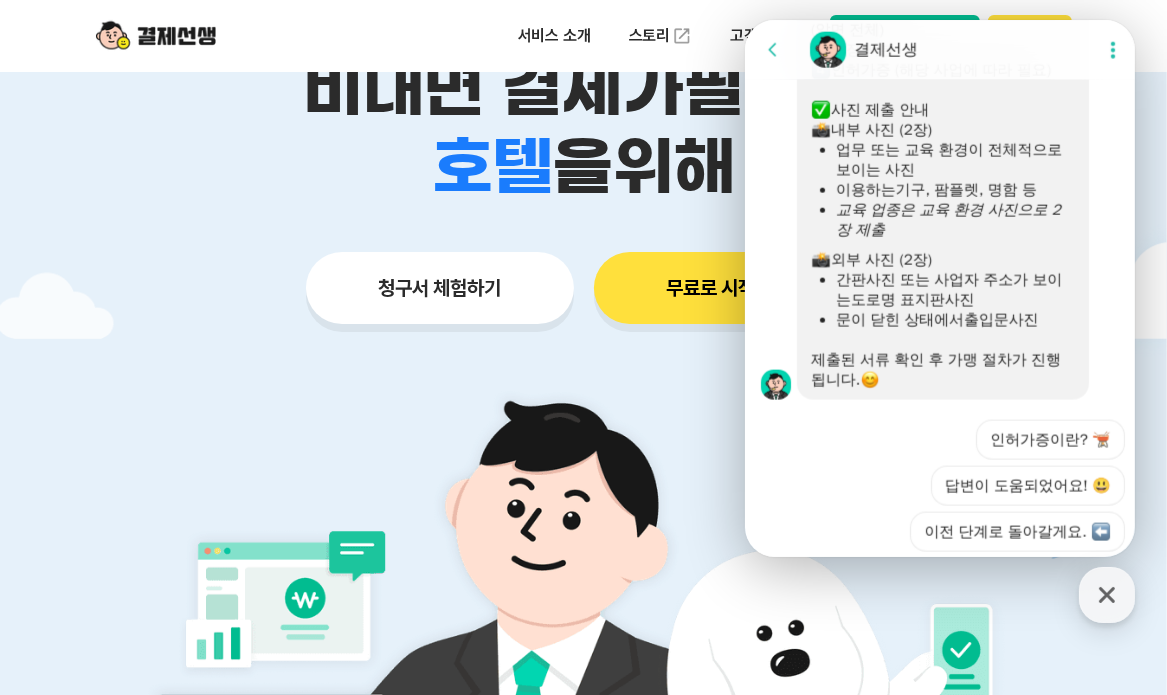 click 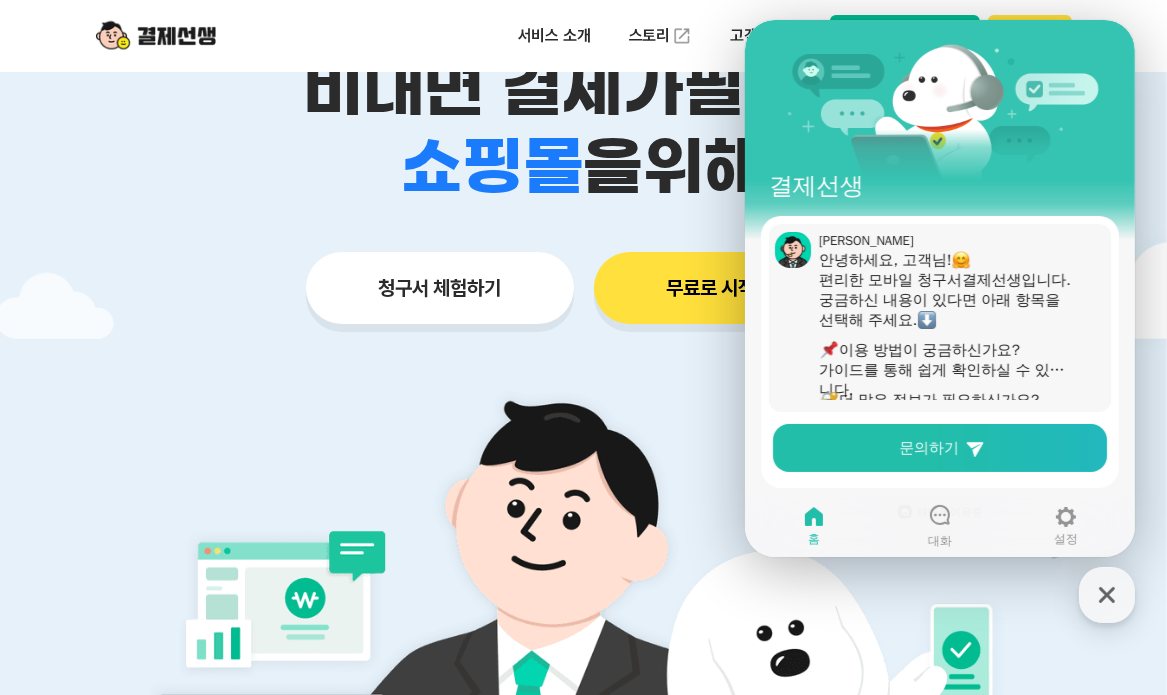 scroll, scrollTop: 50, scrollLeft: 0, axis: vertical 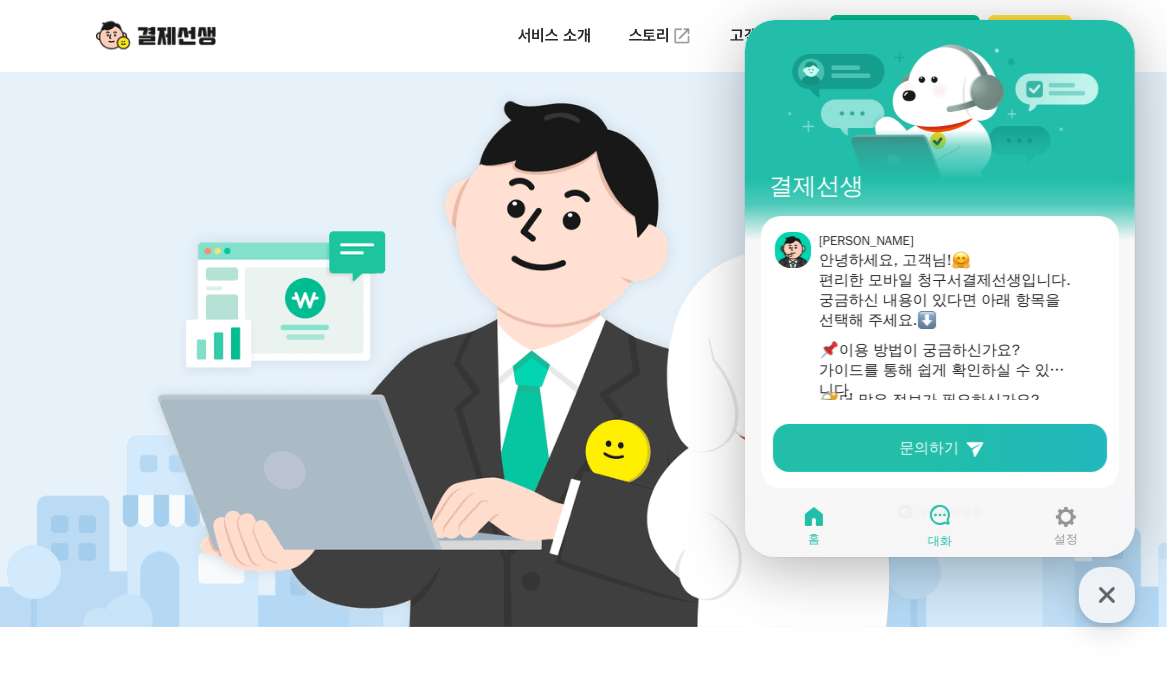click 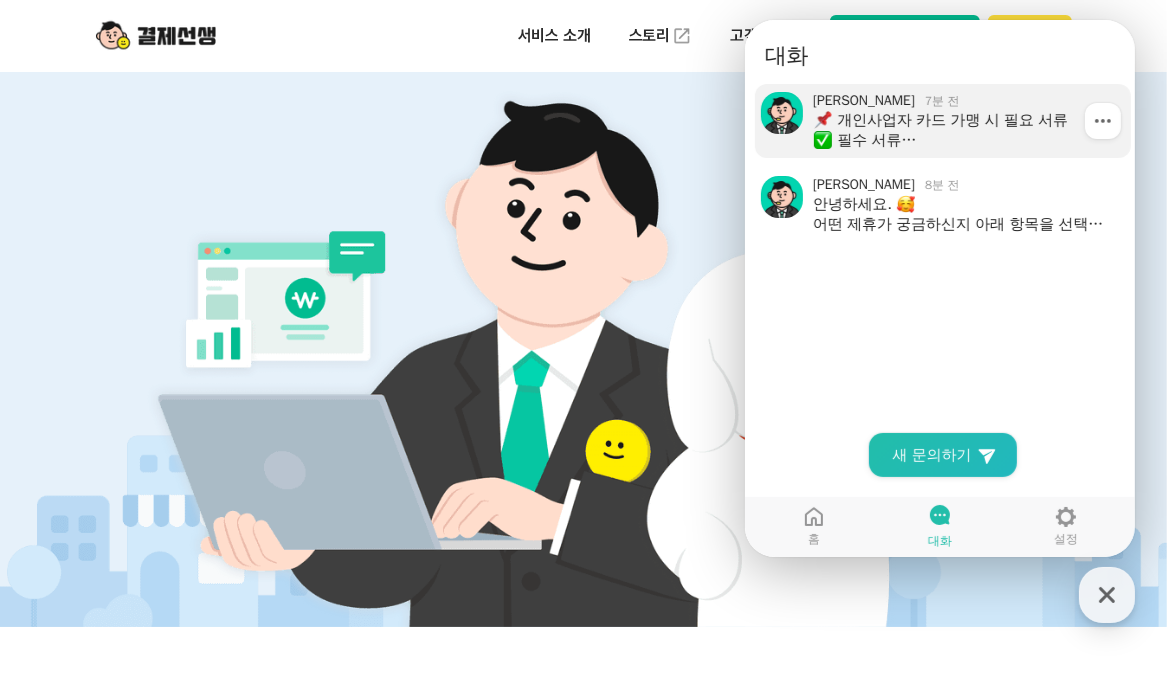 click on "개인사업자 카드 가맹 시 필요 서류
필수 서류
사업자 등록증 사본
대표님 신분증 사본 (앞면 전체)
통장 사본
인허가증 (해당 사업에 따라 필요)
사진 제출 안내
내부 사진 (2장)
업무 또는 교육 환경     이 전체적으로 보이는 사진
이용하는      기구, 팜플렛, 명함 등
교육 업종은 교육 환경 사진으로 2장 제출
외부 사진 (2장)
간판      사진 또는 사업자 주소가 보이는      도로명 표지판      사진
문이 닫힌 상태에서      출입문      사진
제출된 서류 확인 후 가맹 절차가 진행됩니다." at bounding box center (964, 130) 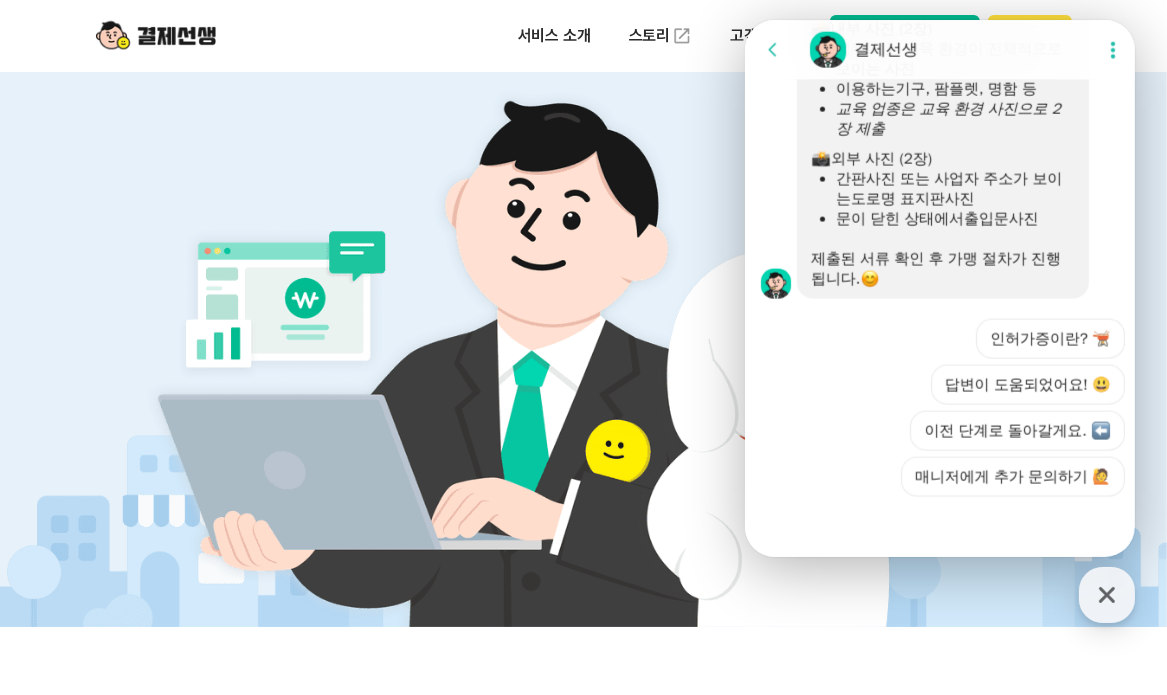 scroll, scrollTop: 2100, scrollLeft: 0, axis: vertical 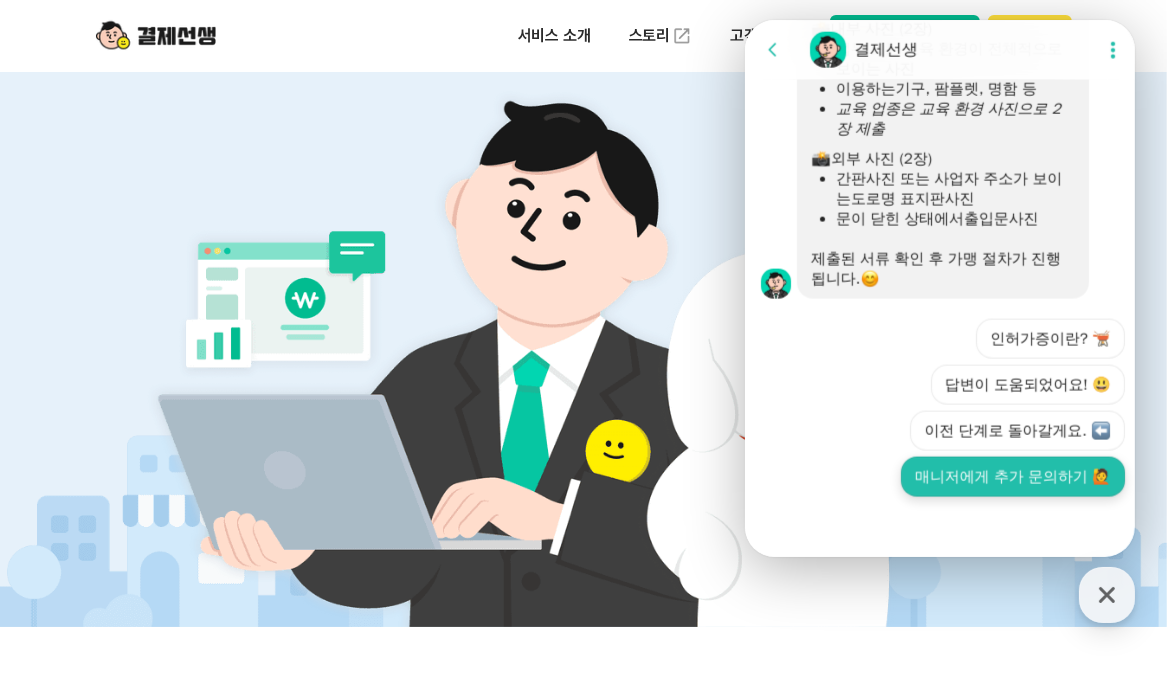 click on "매니저에게 추가 문의하기 🙋" at bounding box center (1012, 477) 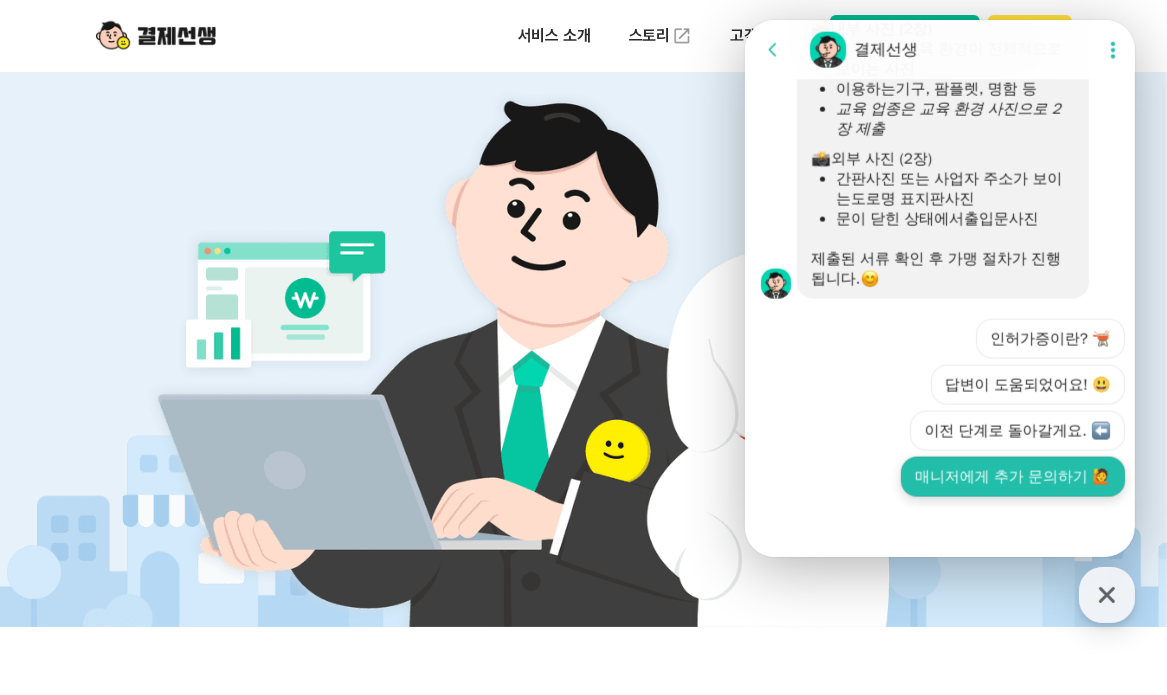 scroll, scrollTop: 1963, scrollLeft: 0, axis: vertical 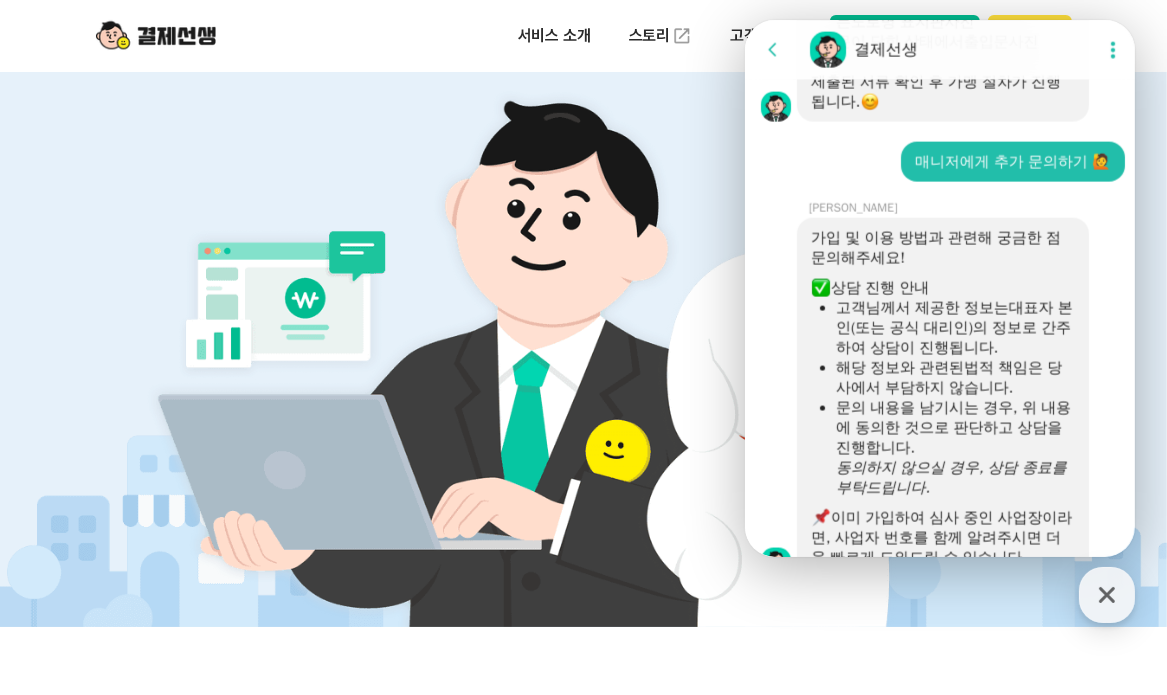 click on "가입 및 이용 방법과 관련해 궁금한 점 문의해주세요!   ​ 상담 진행 안내 고객님께서 제공한 정보는  대표자 본인(또는 공식 대리인)의 정보로 간주 하여 상담이 진행됩니다. 해당 정보와 관련된  법적 책임은 당사에서 부담하지 않습니다. 문의 내용을 남기시는 경우, 위 내용에 동의한 것으로 판단 하고 상담을 진행합니다. 동의하지 않으실 경우, 상담 종료를 부탁드립니다.  이미 가입하여 심사 중인 사업장이라면, 사업자 번호를 함께 알려주시면 더욱 빠르게 도와드릴 수 있습니다." at bounding box center [942, 398] 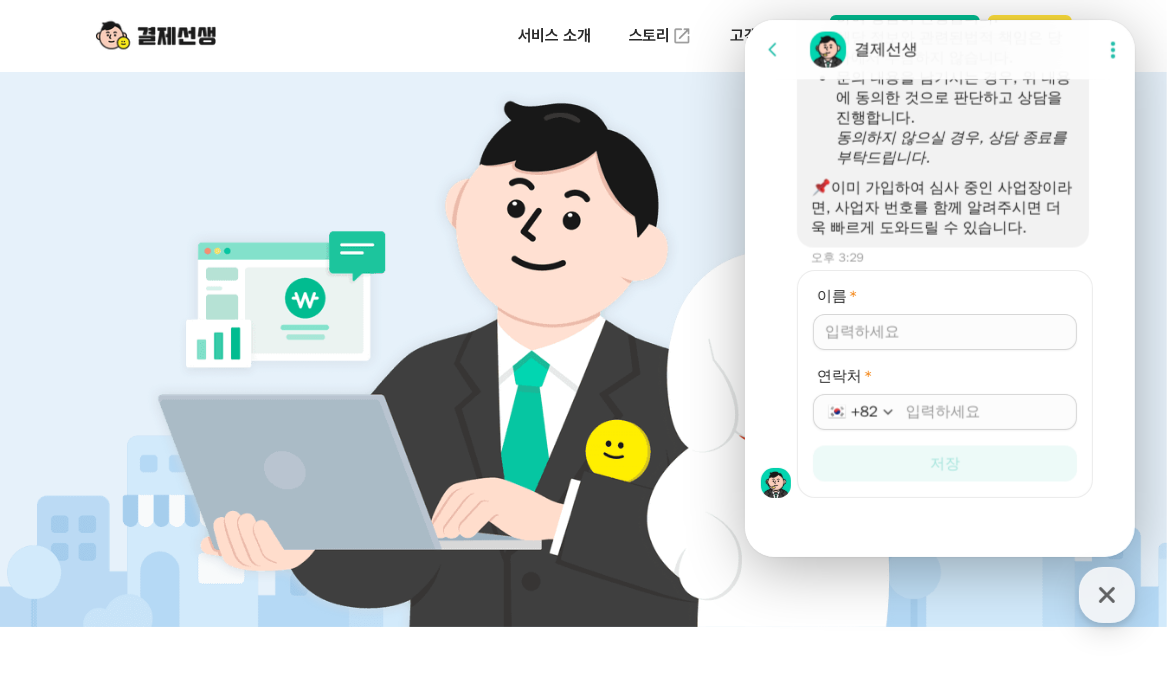 scroll, scrollTop: 2608, scrollLeft: 0, axis: vertical 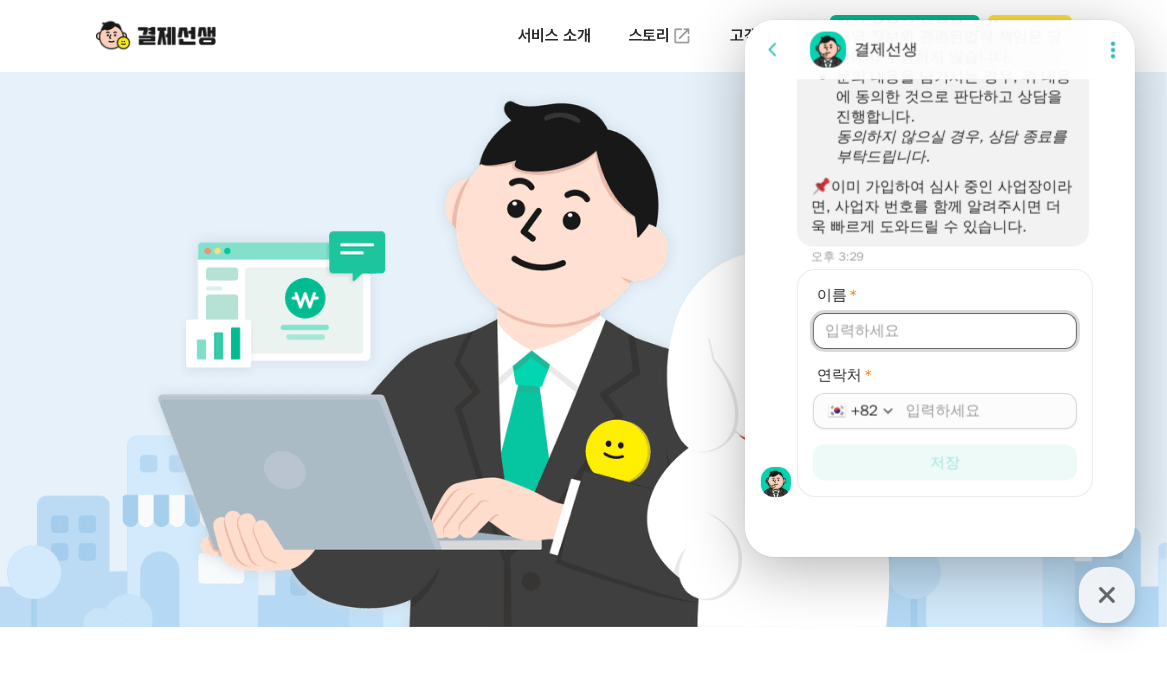click on "이름 *" at bounding box center [944, 331] 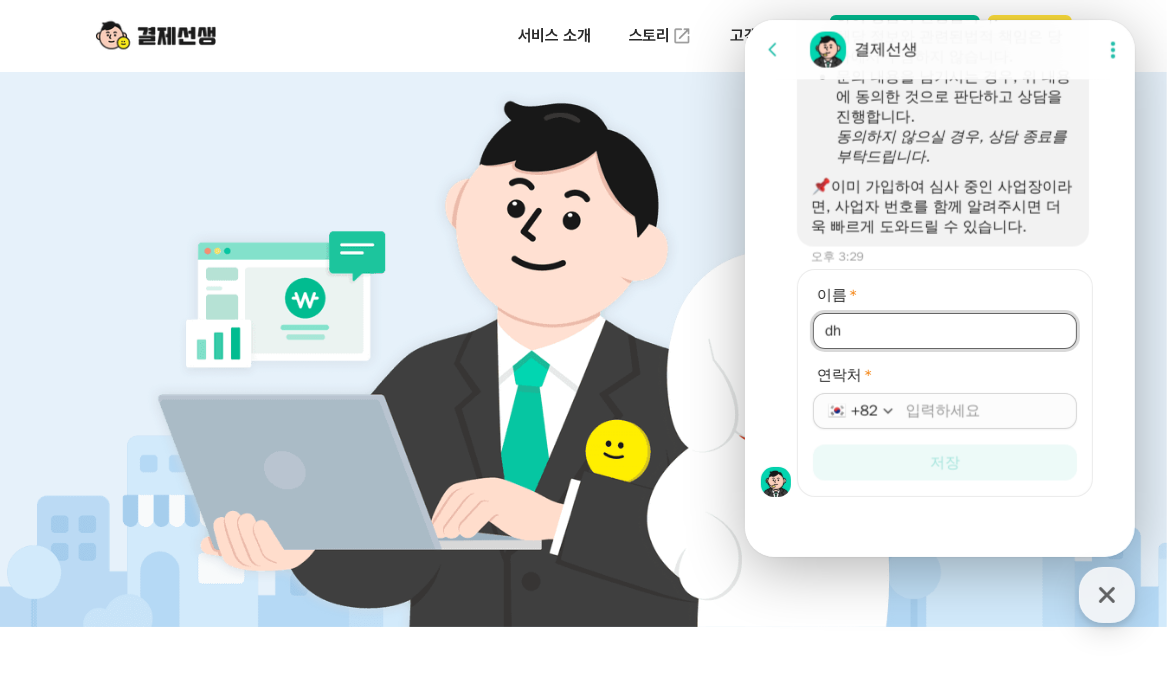 type on "d" 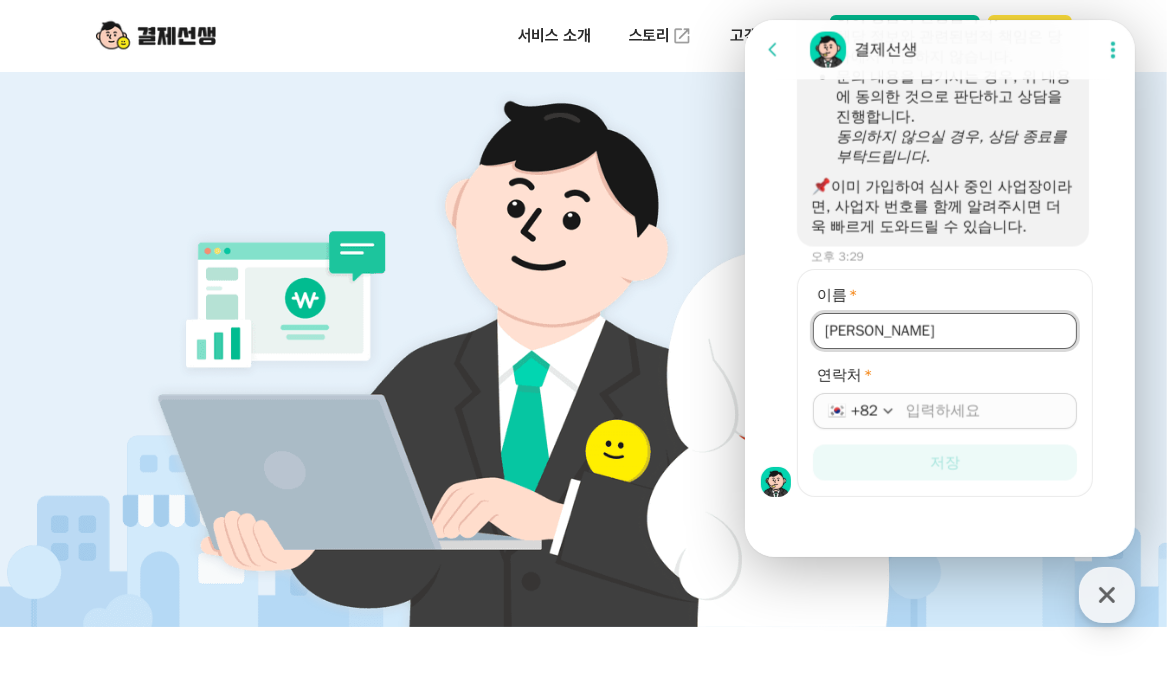 type on "[PERSON_NAME]" 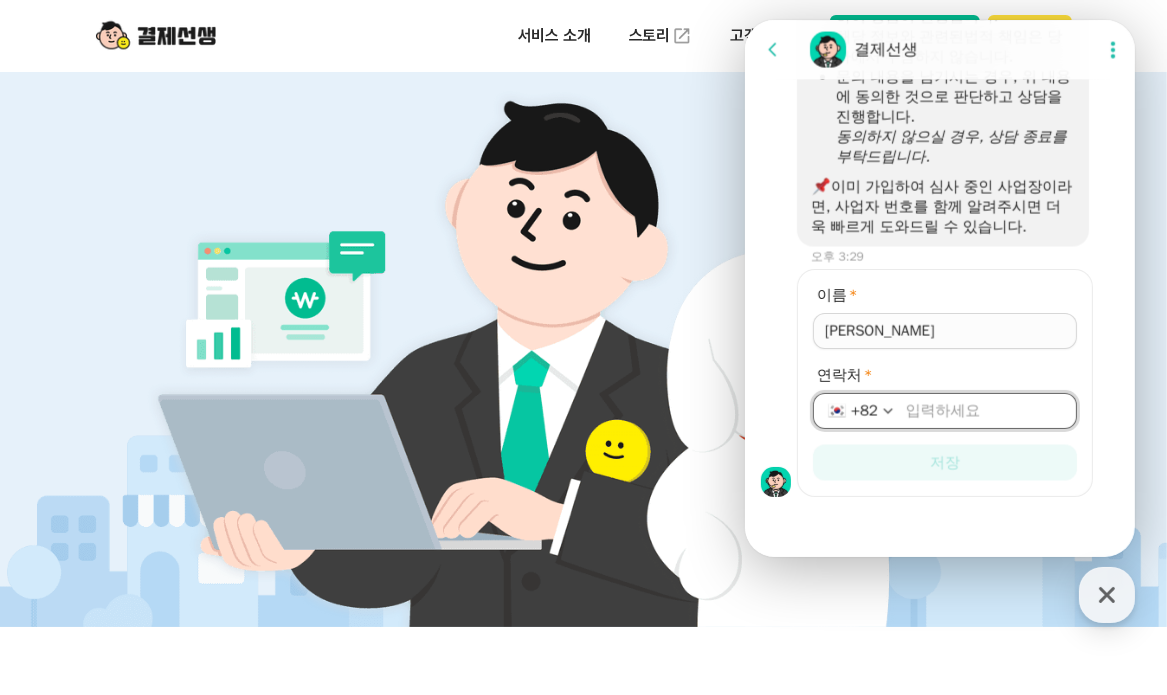 click on "연락처 *" at bounding box center (984, 411) 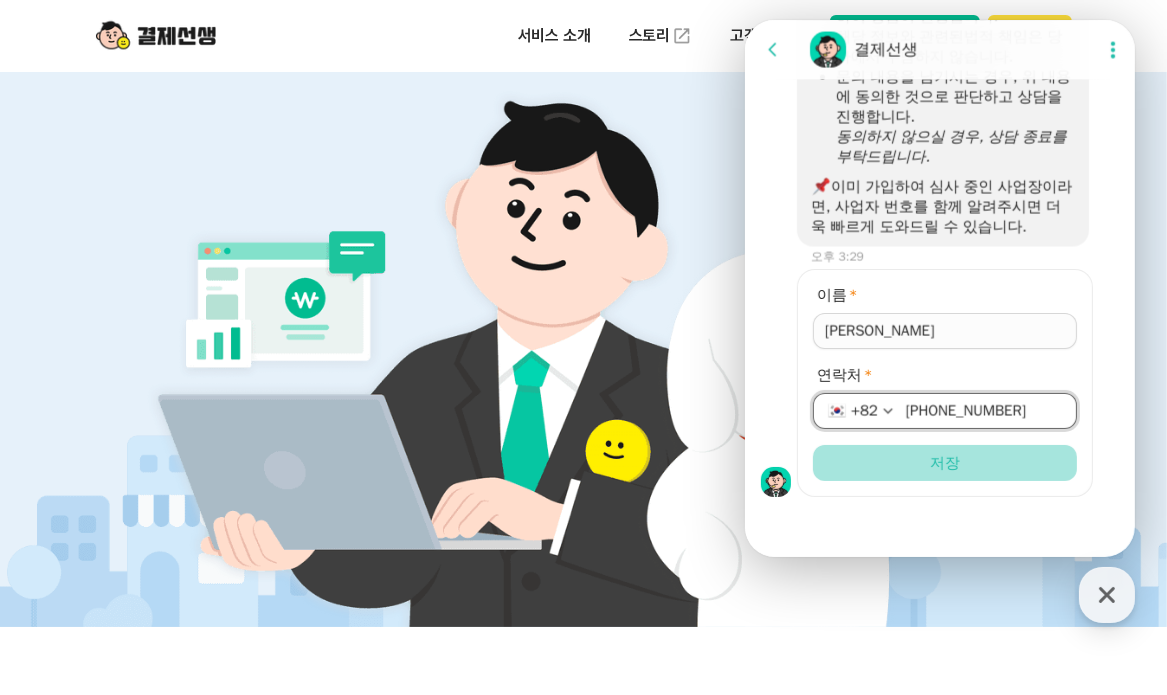 type on "[PHONE_NUMBER]" 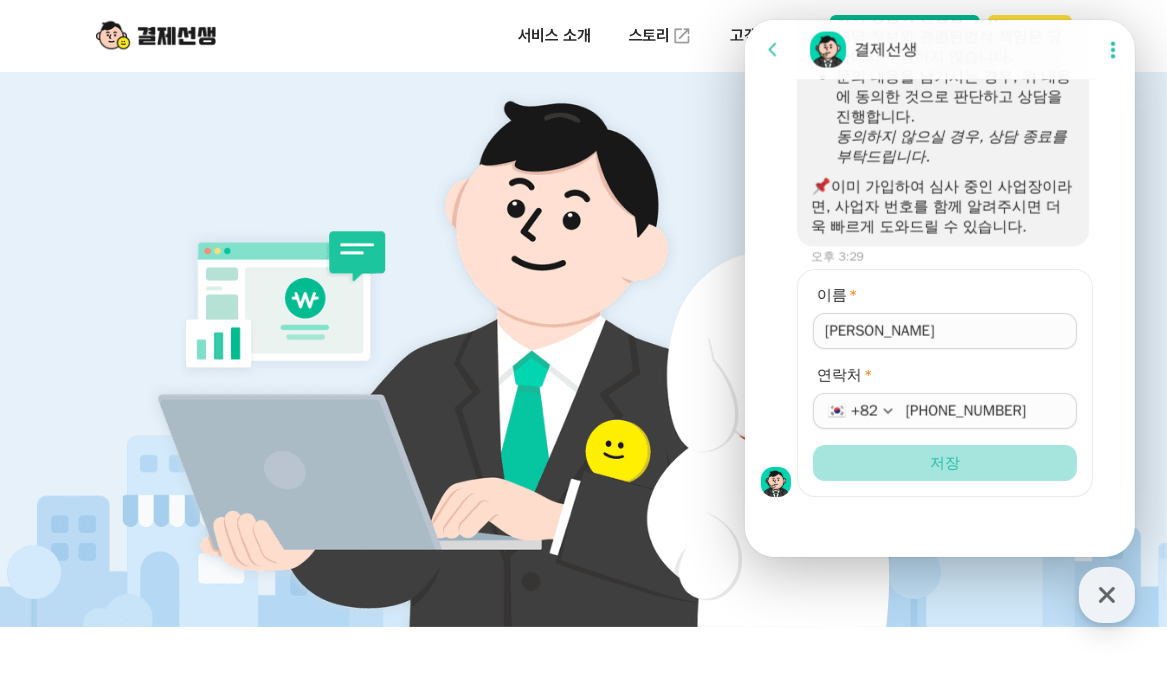 click on "저장" at bounding box center (944, 463) 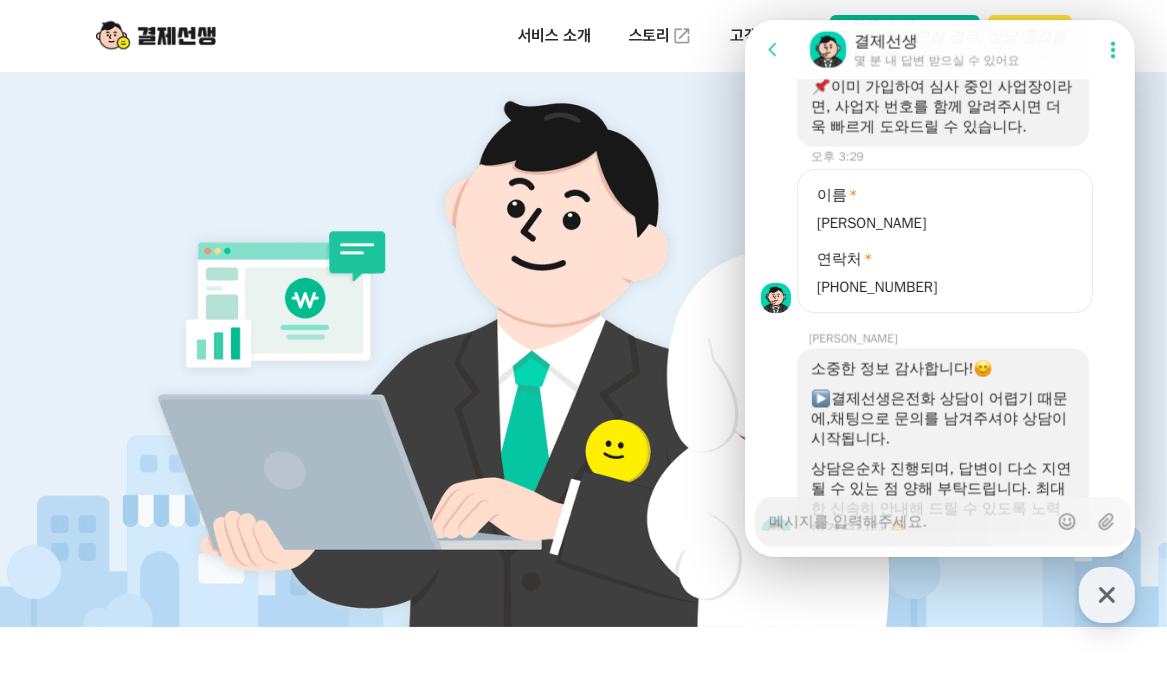 scroll, scrollTop: 2820, scrollLeft: 0, axis: vertical 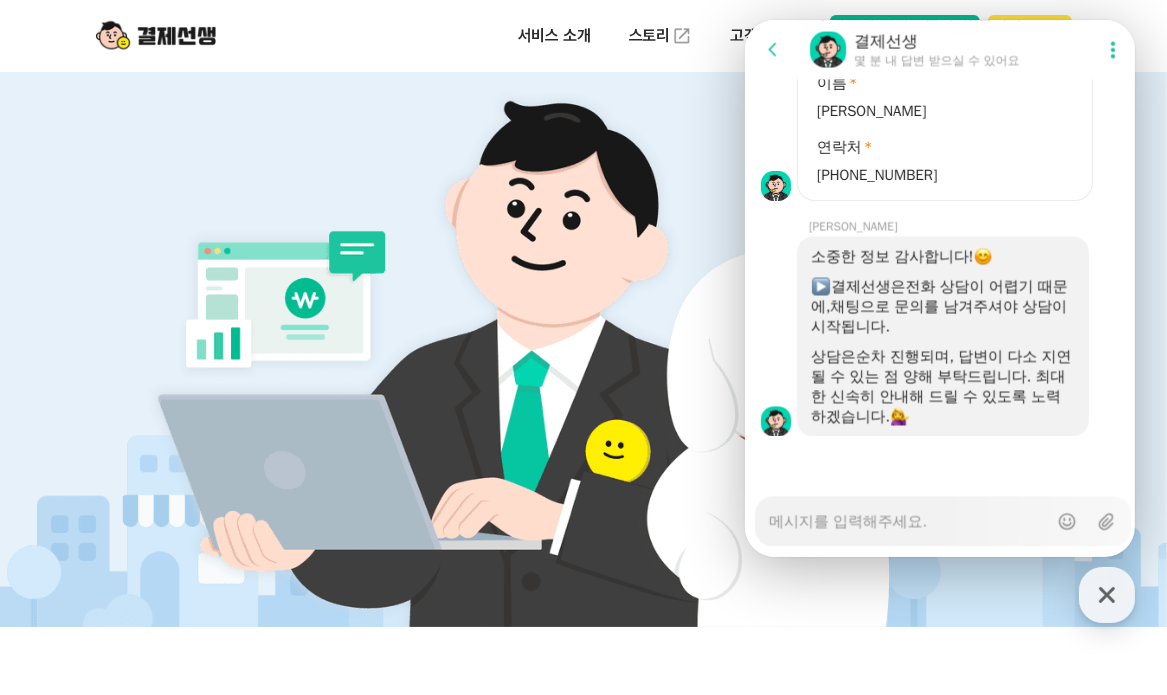 click on "Messenger Input Textarea" at bounding box center (907, 515) 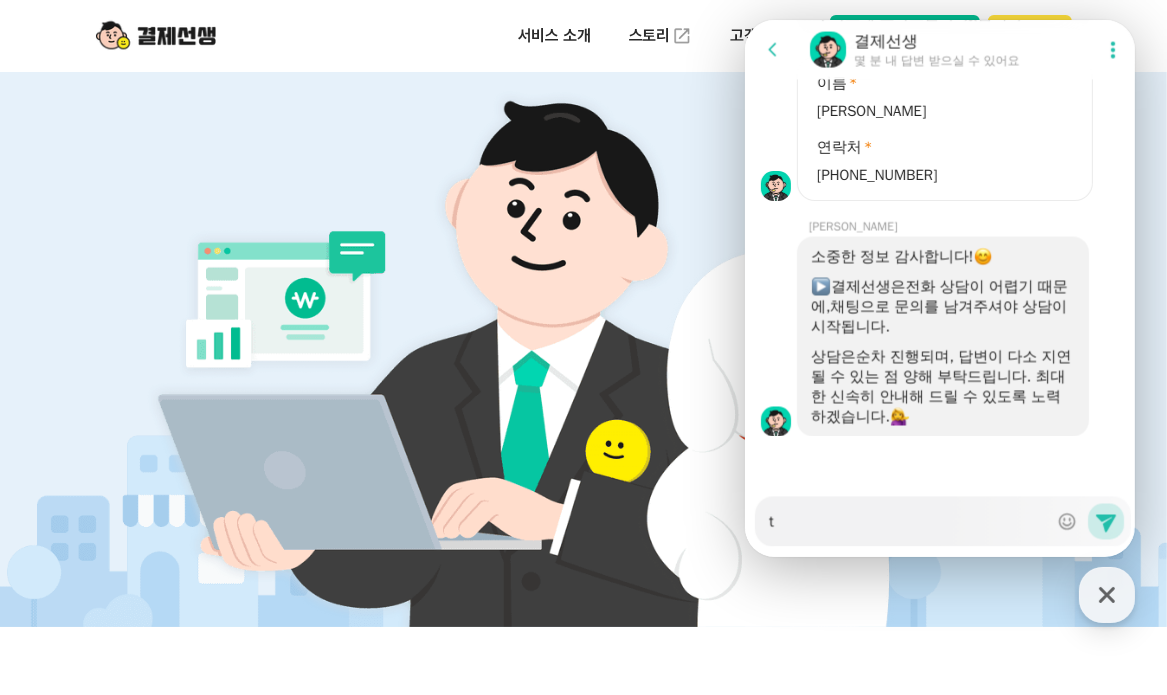 type on "tk" 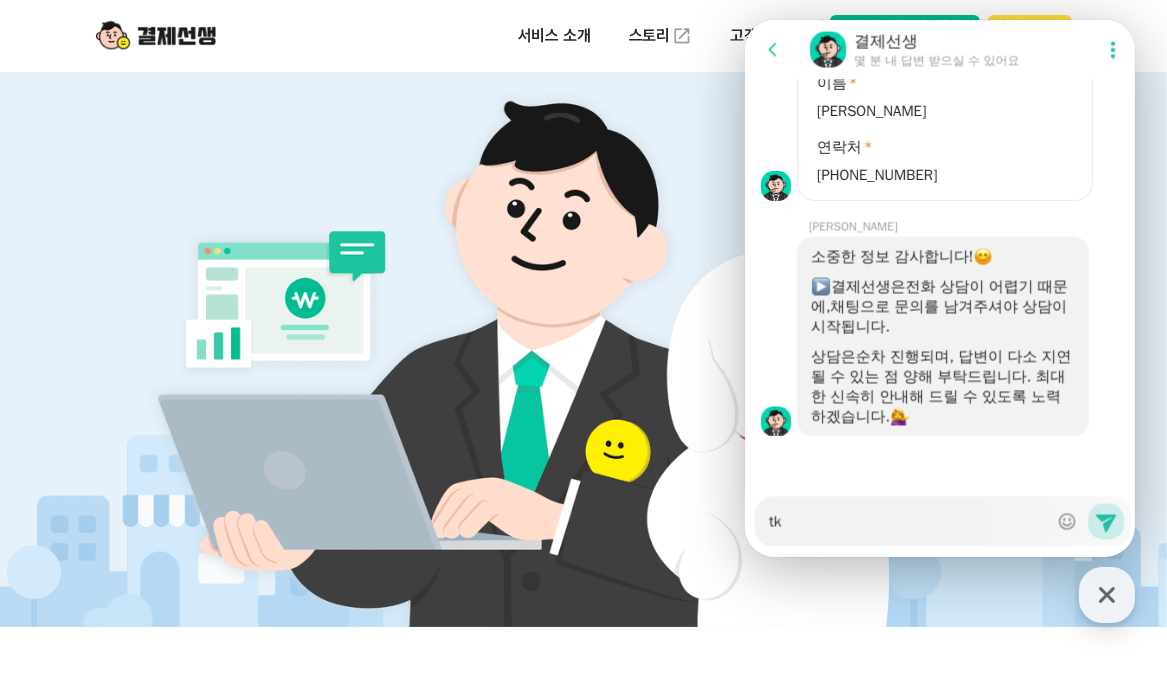 type on "x" 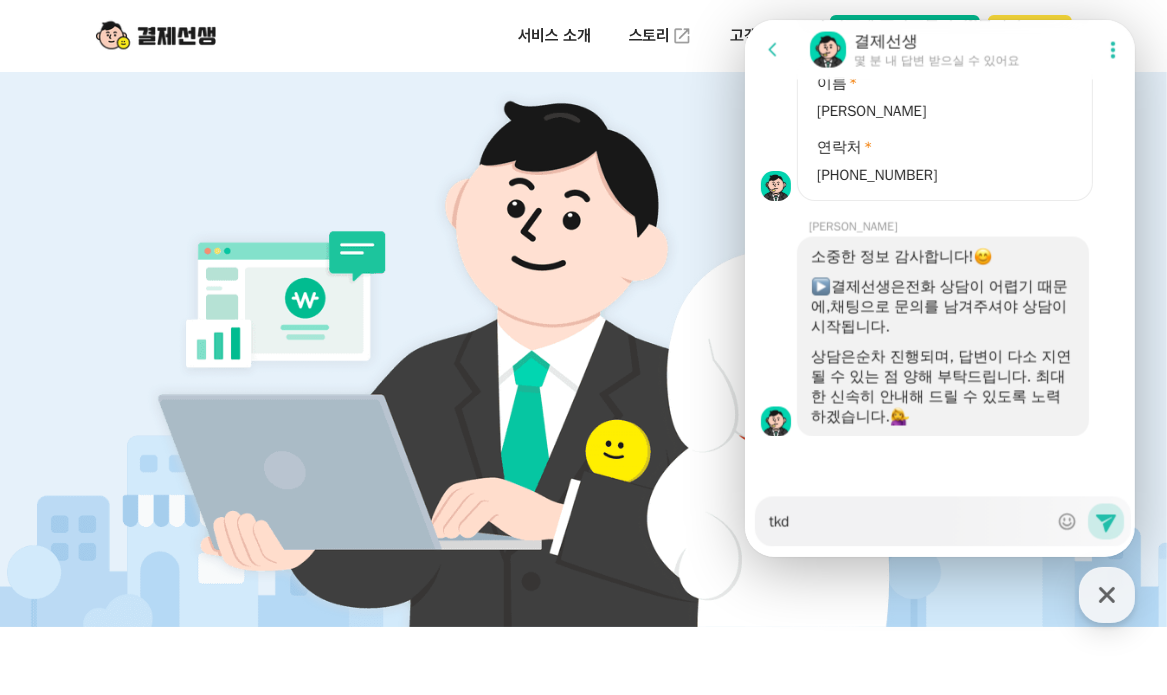 type on "x" 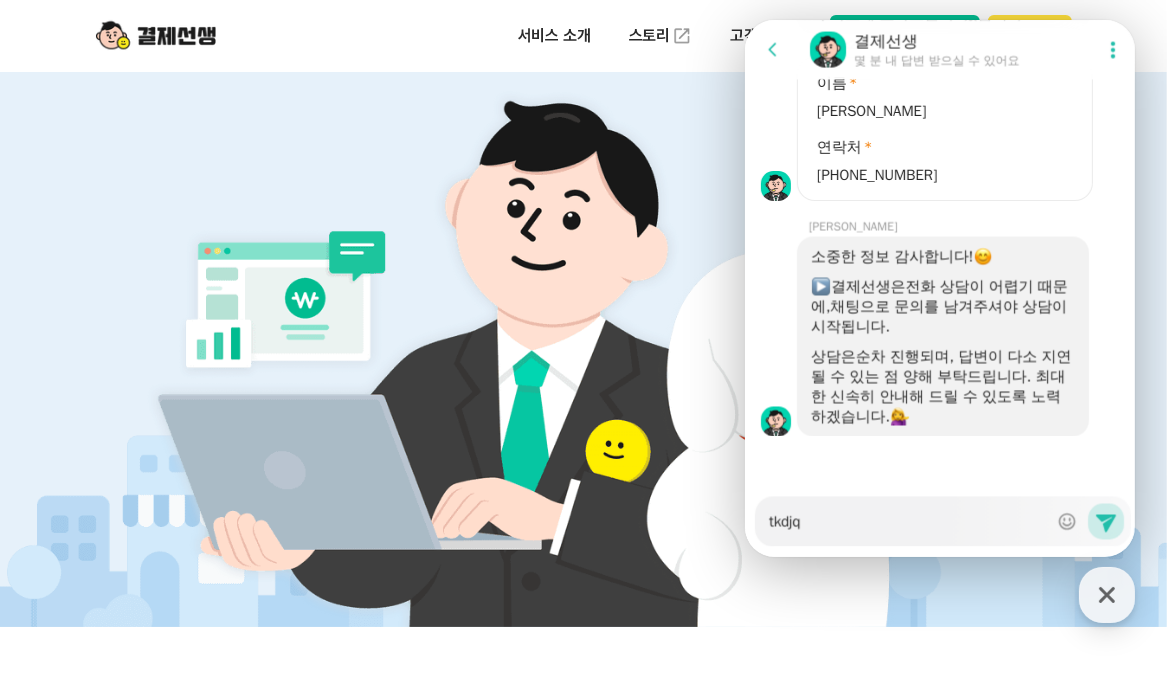 type on "tkdjqe" 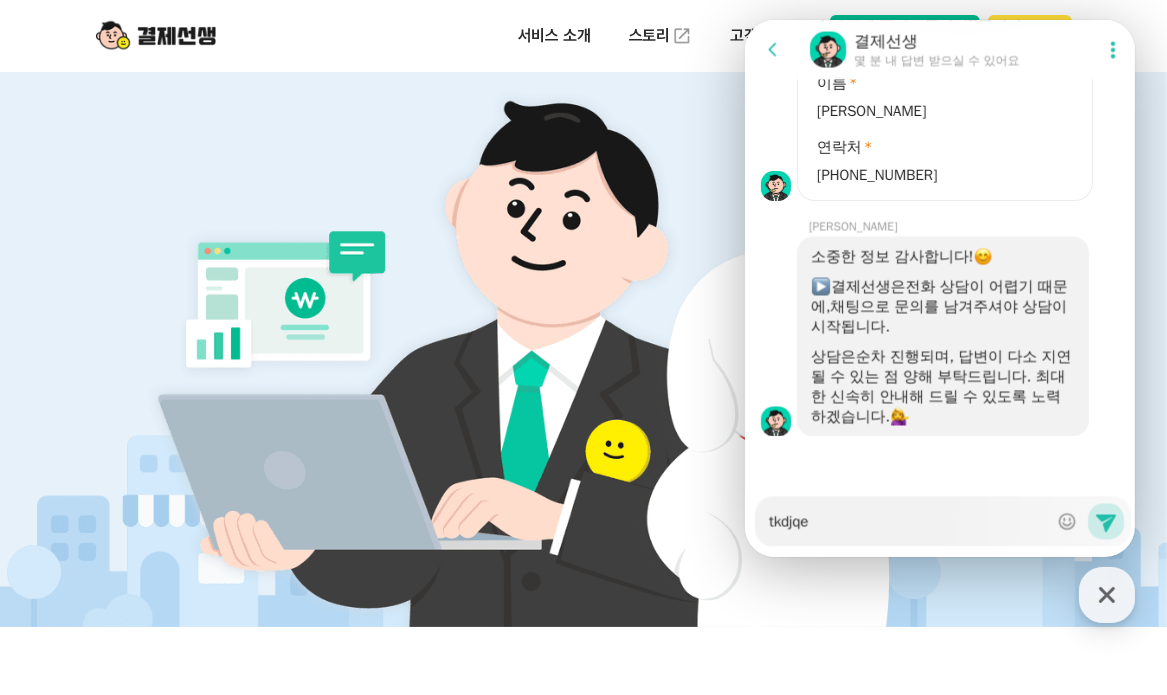 type on "x" 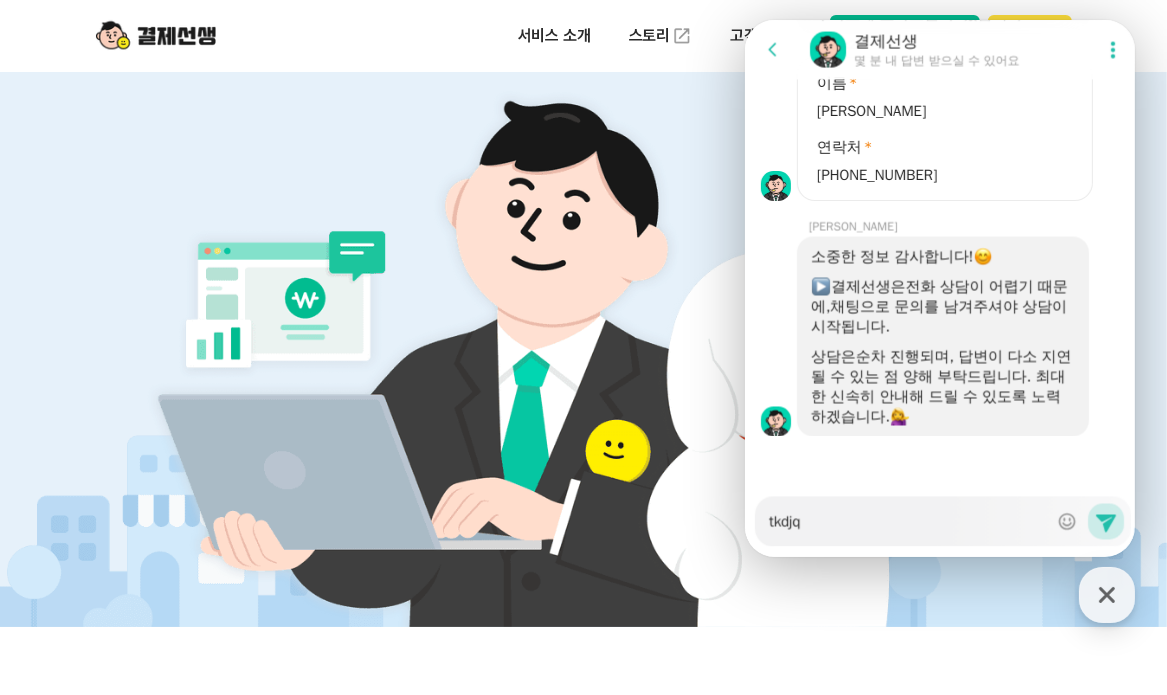 type on "x" 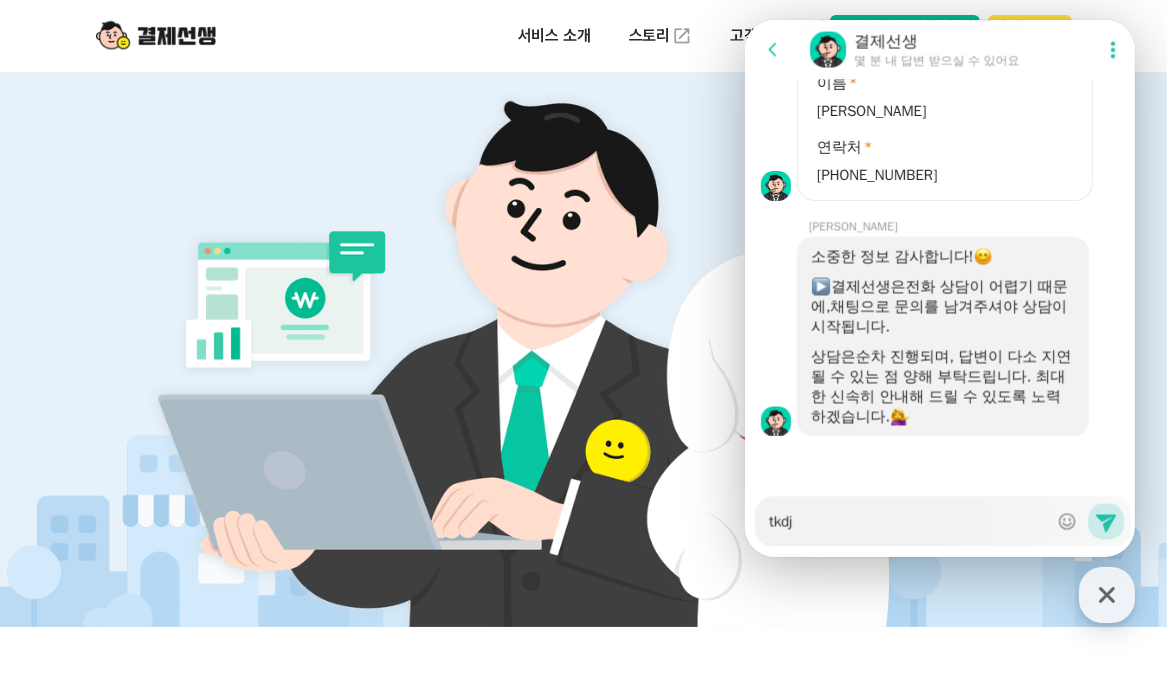 type on "x" 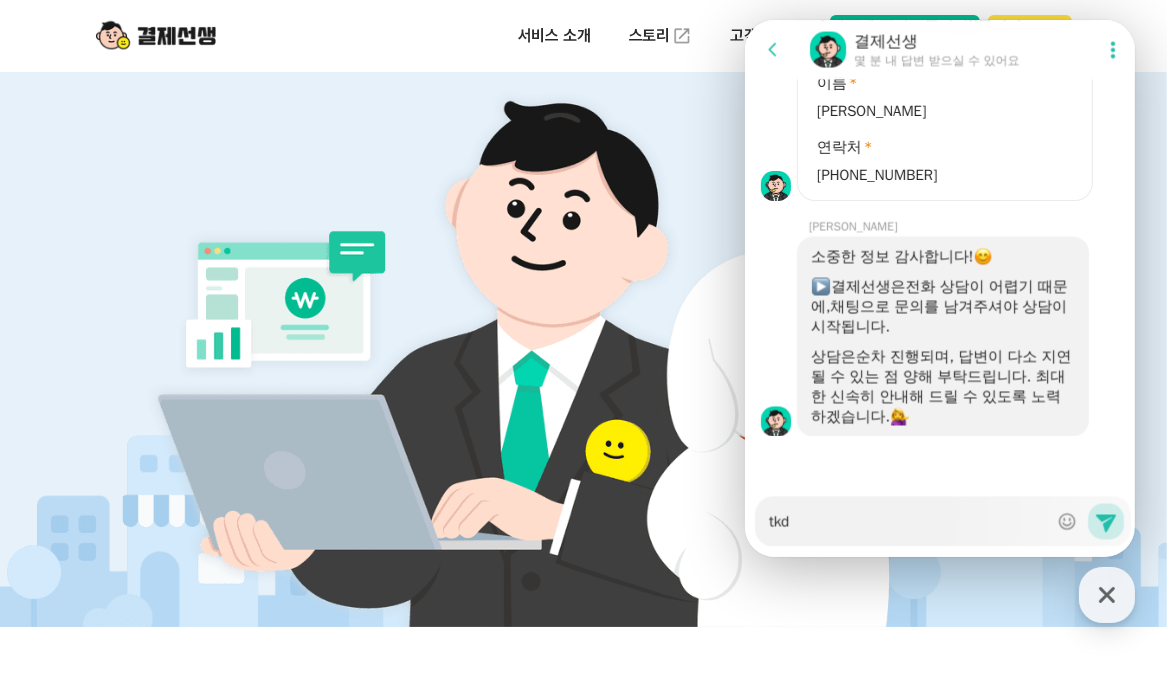 type on "x" 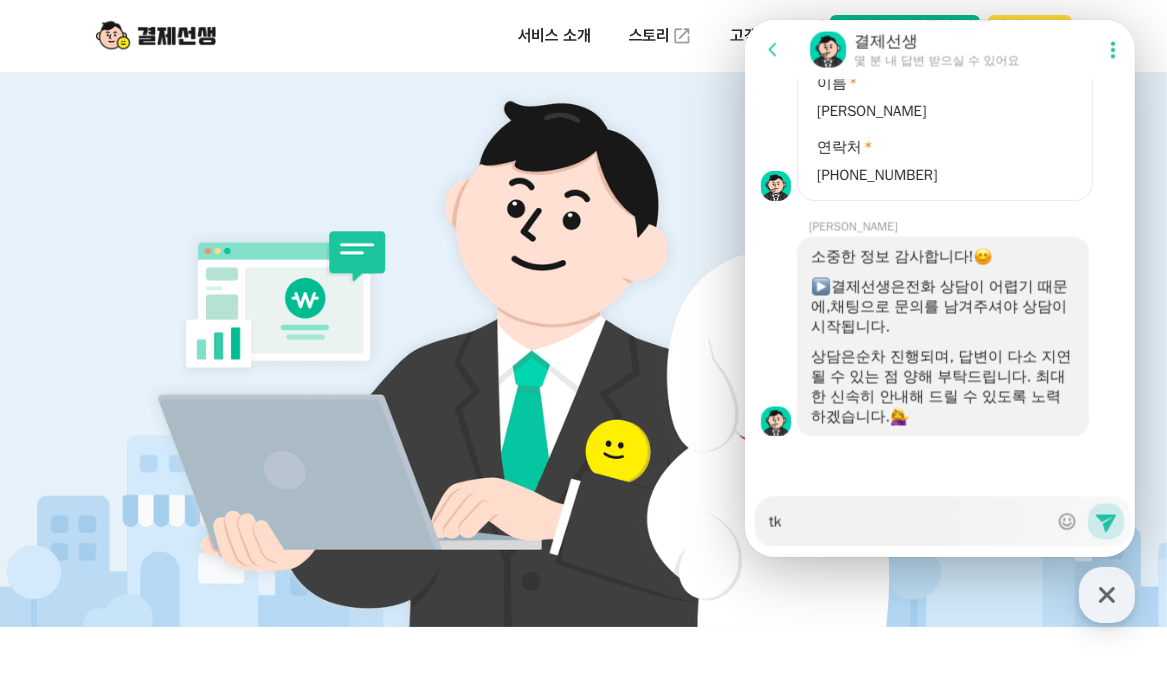 type on "x" 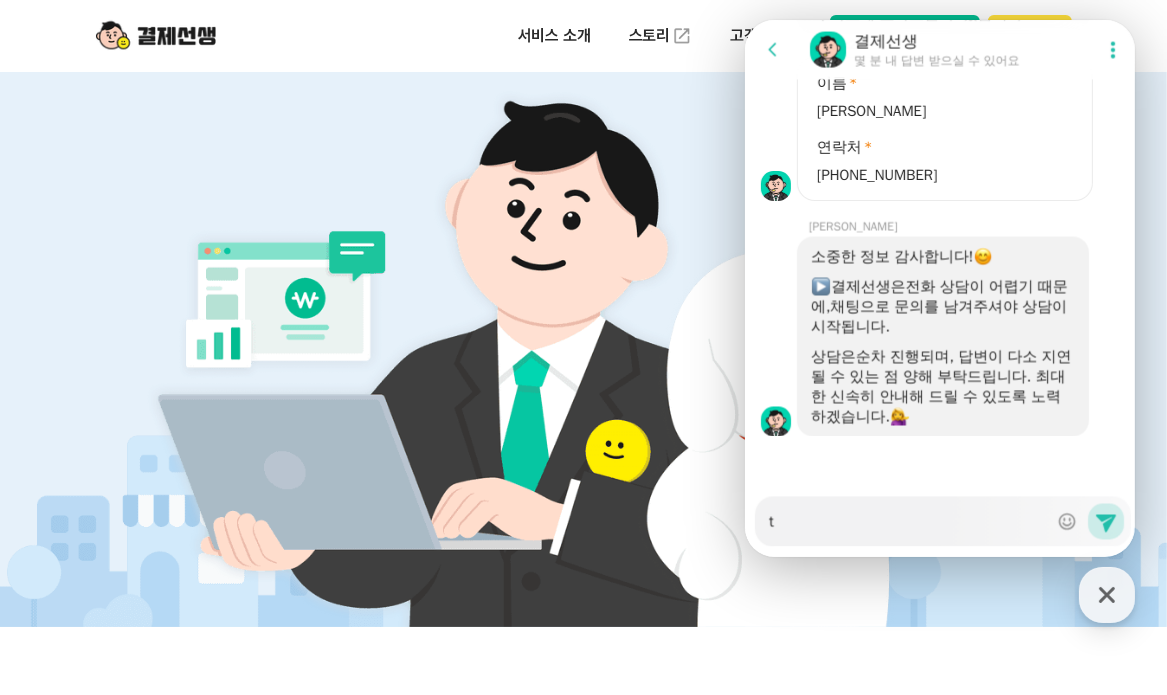 type on "x" 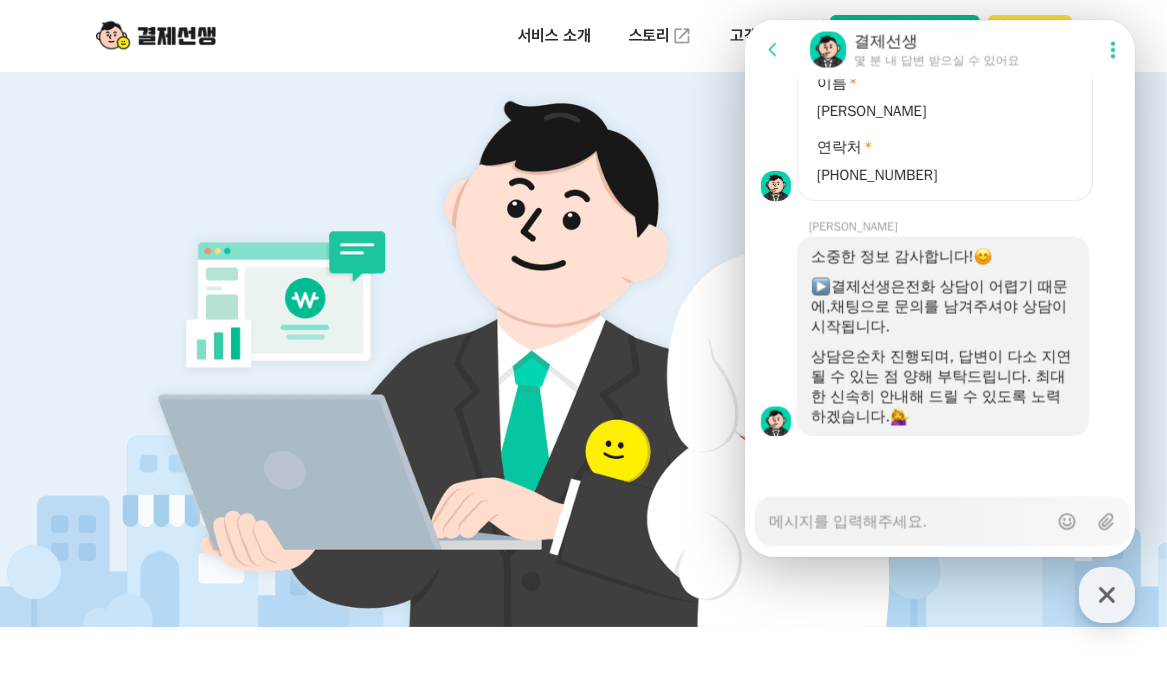 type on "ㅅ" 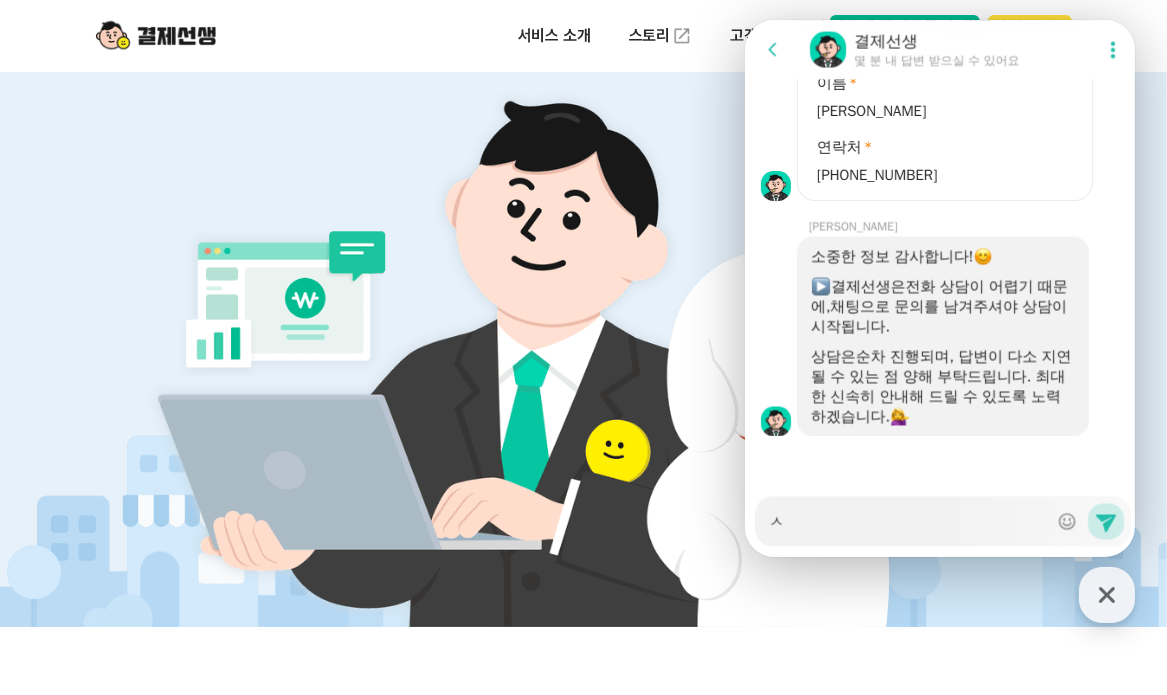 type on "x" 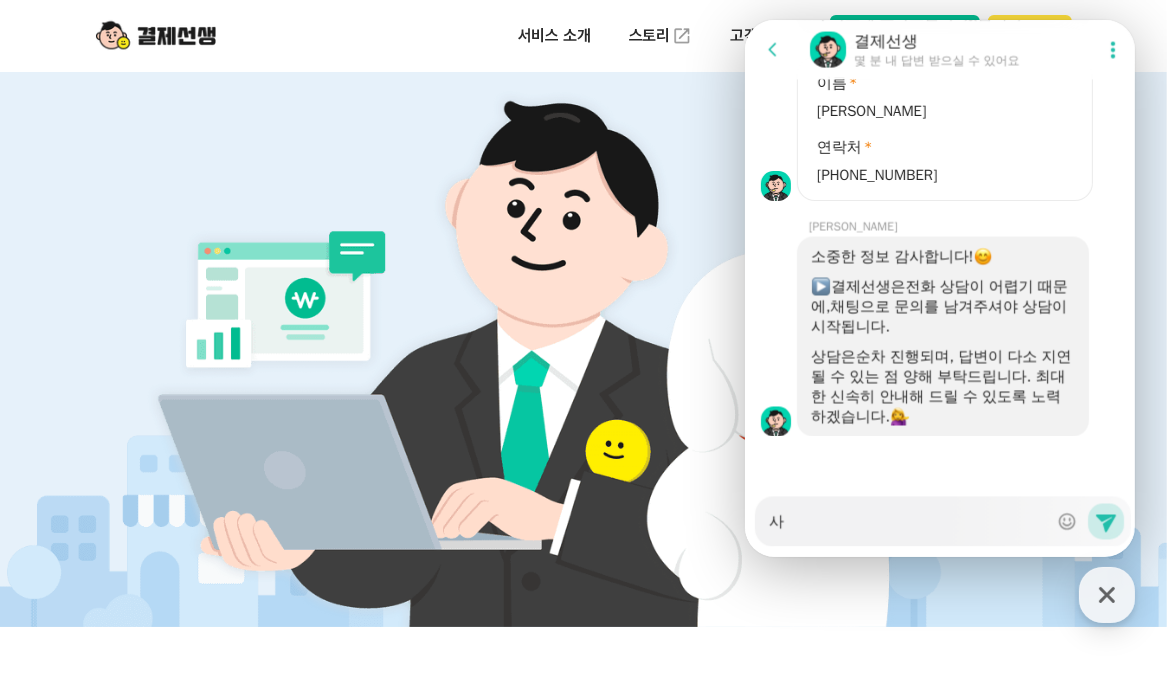 type on "x" 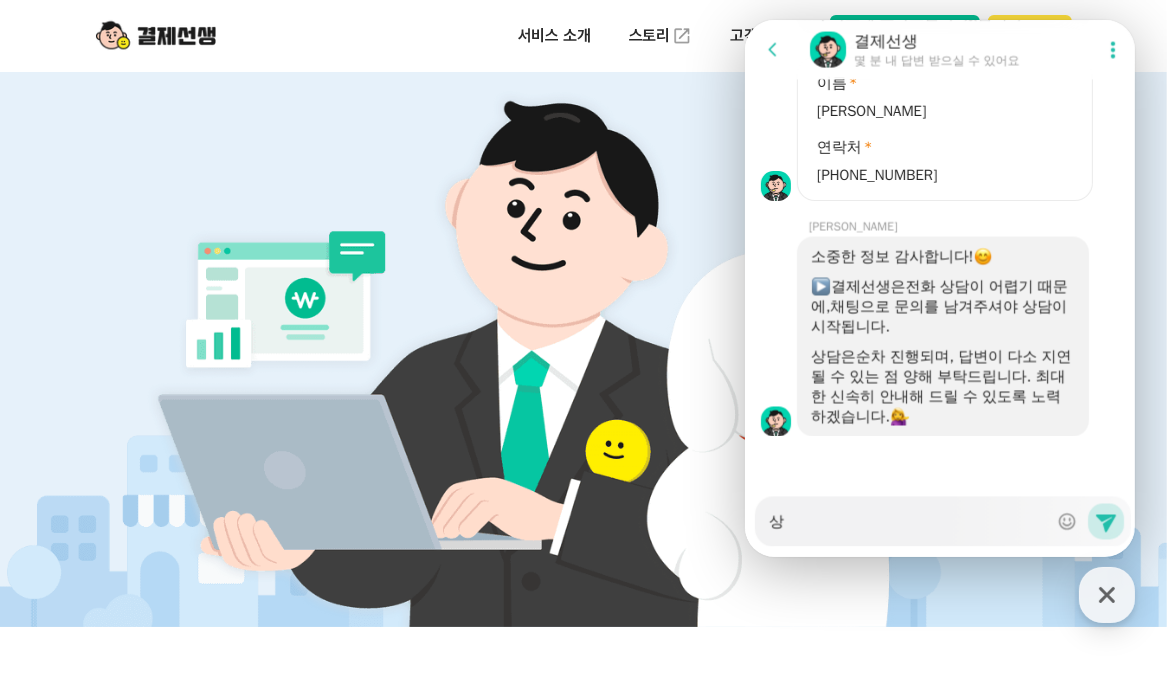 type on "x" 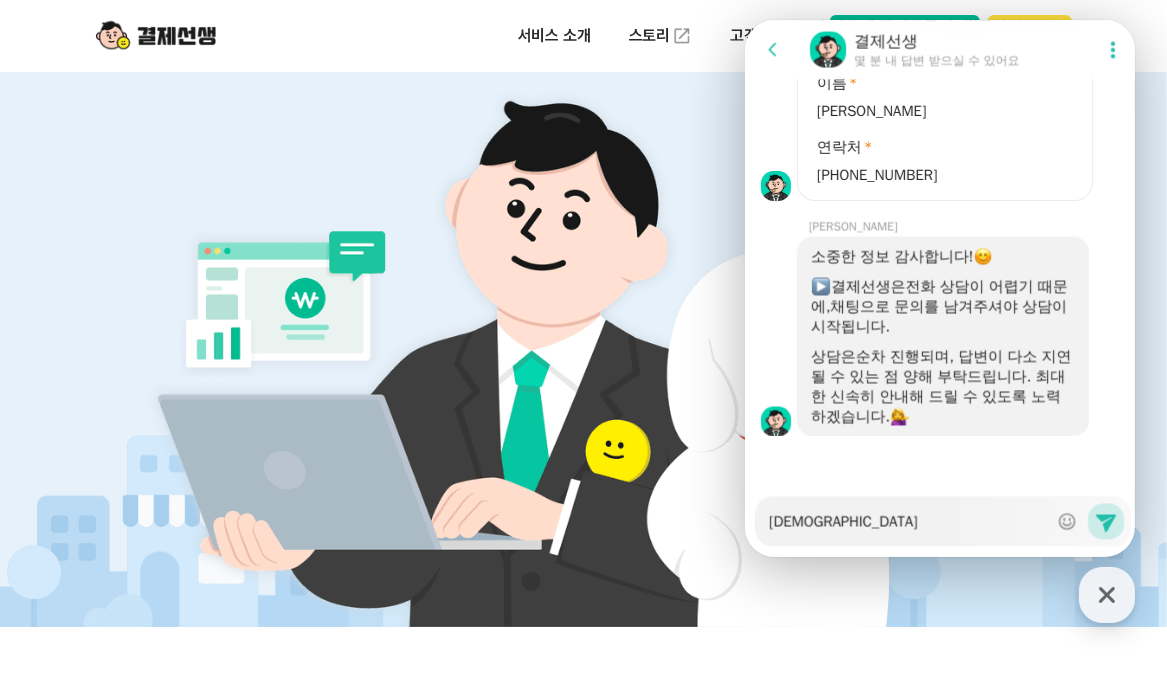 type on "x" 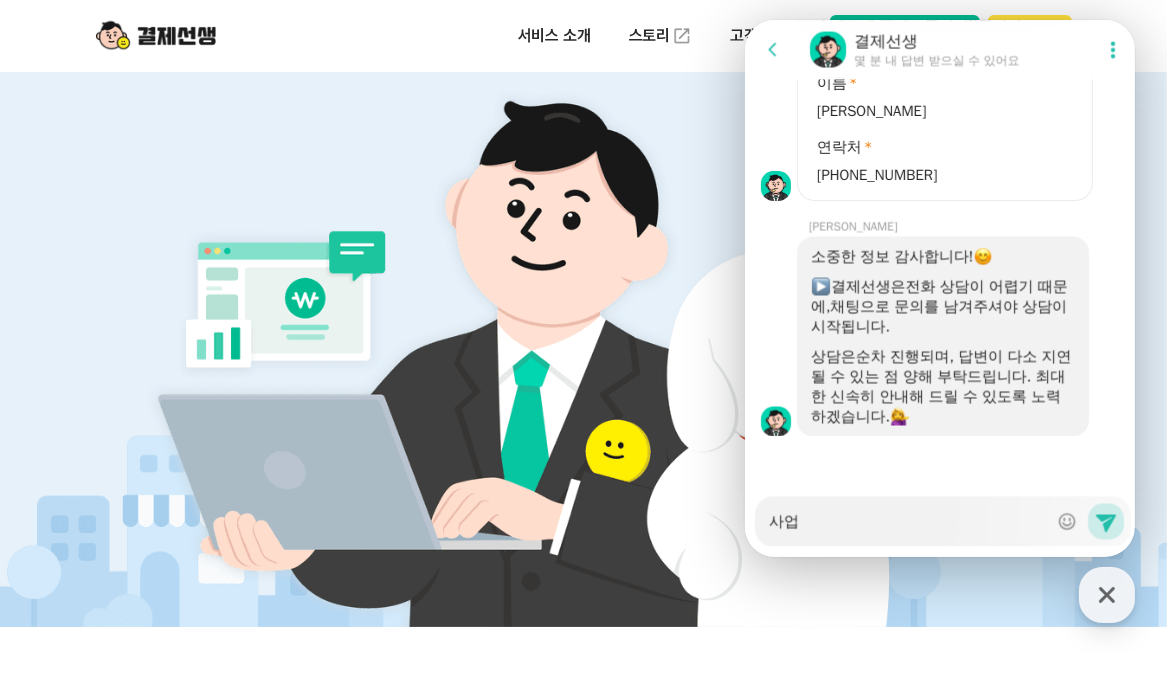 type on "x" 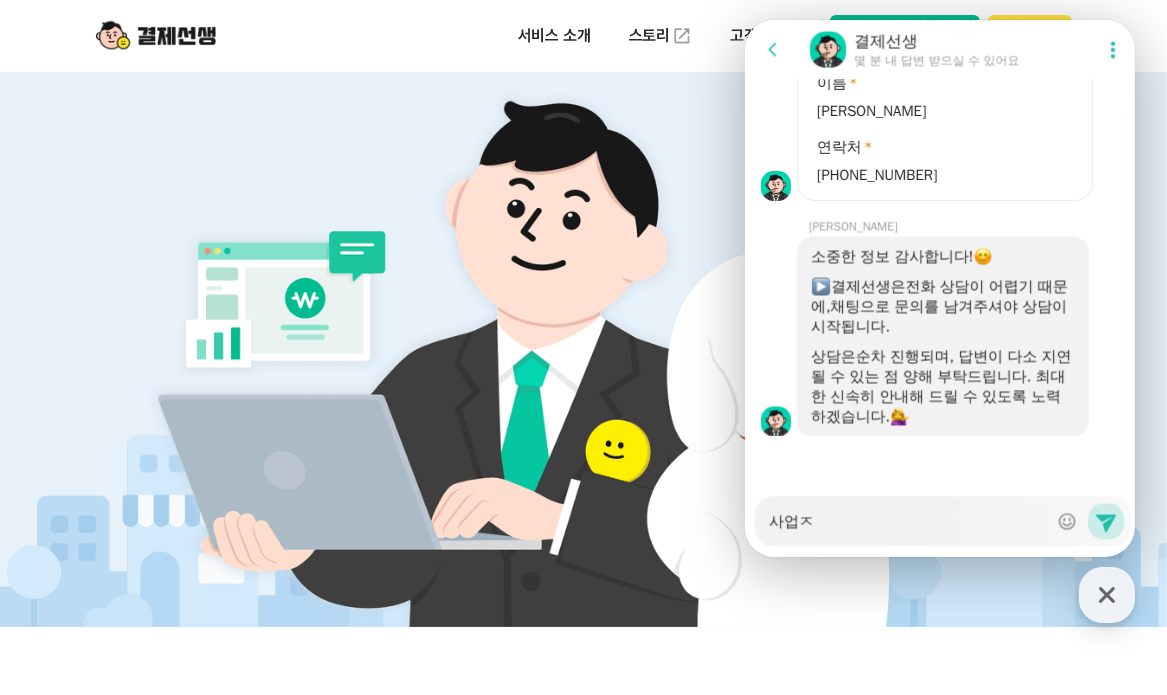 type on "x" 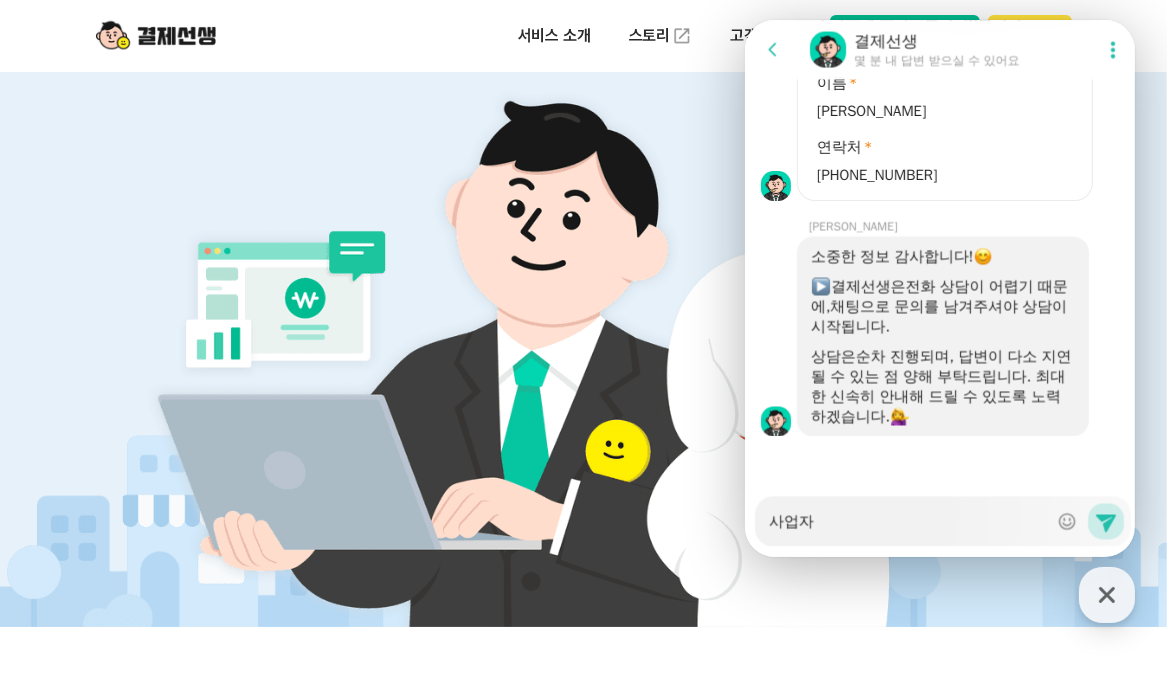 type on "x" 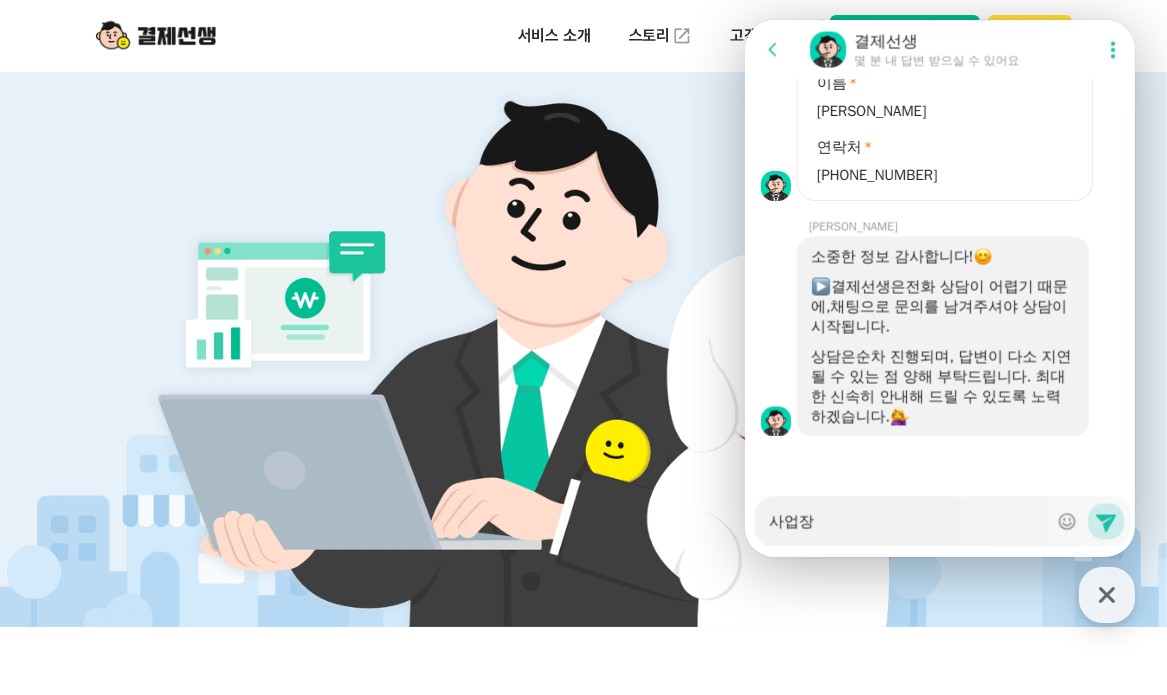type on "x" 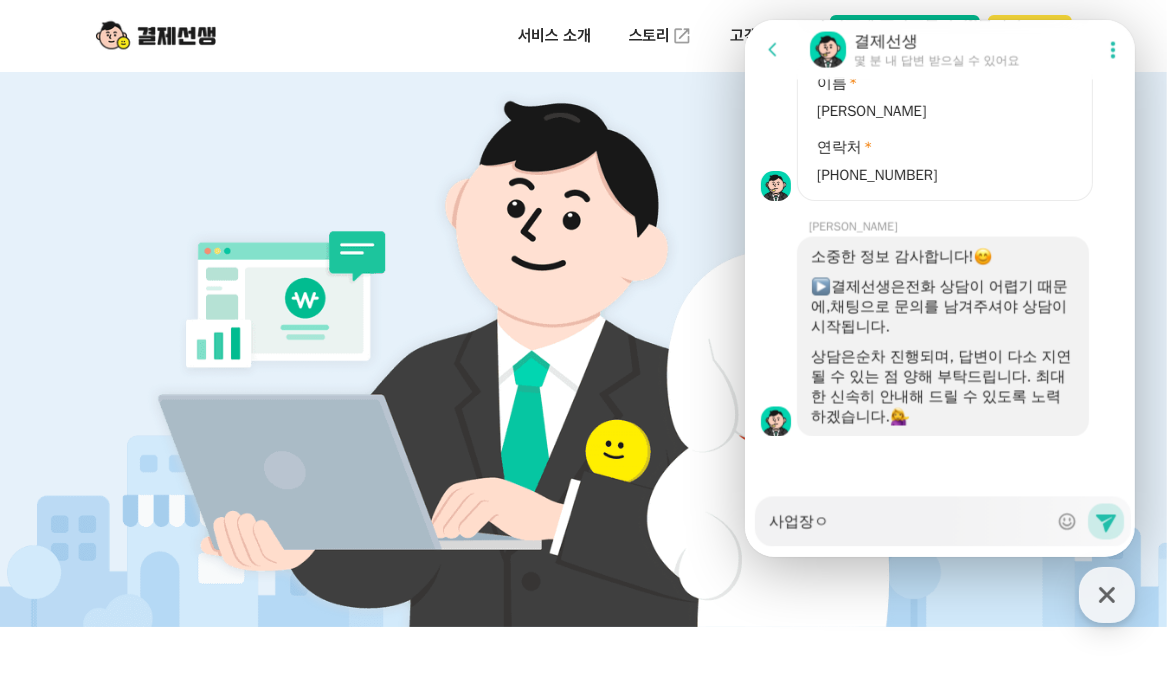 type on "x" 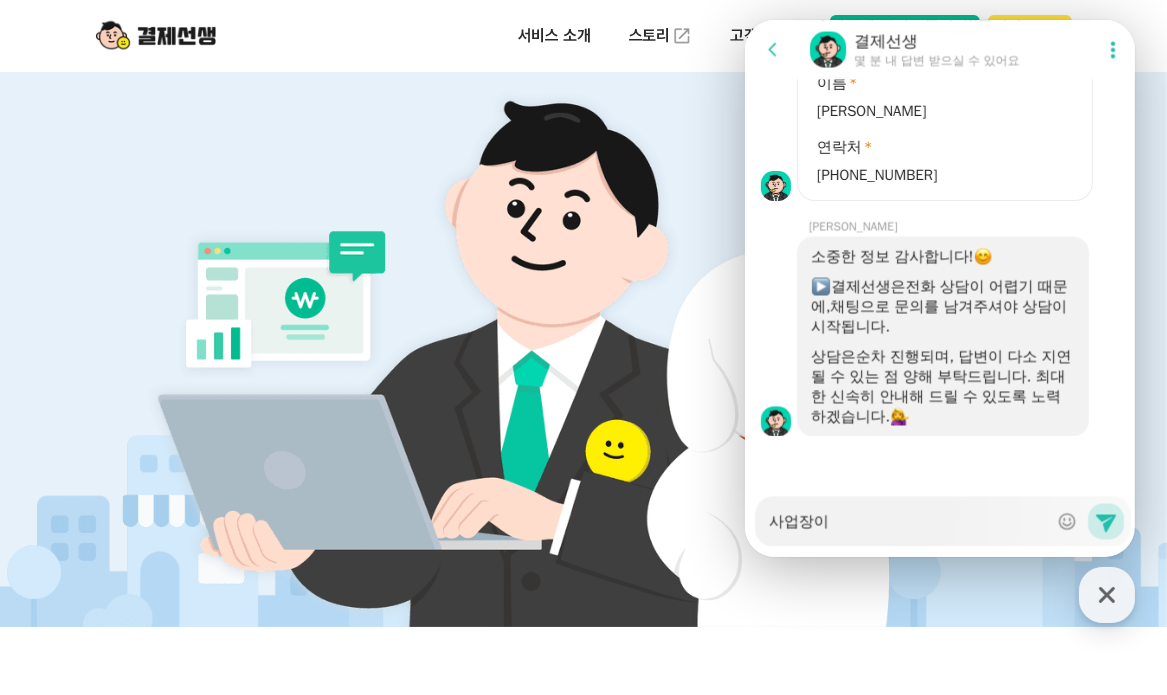 type on "x" 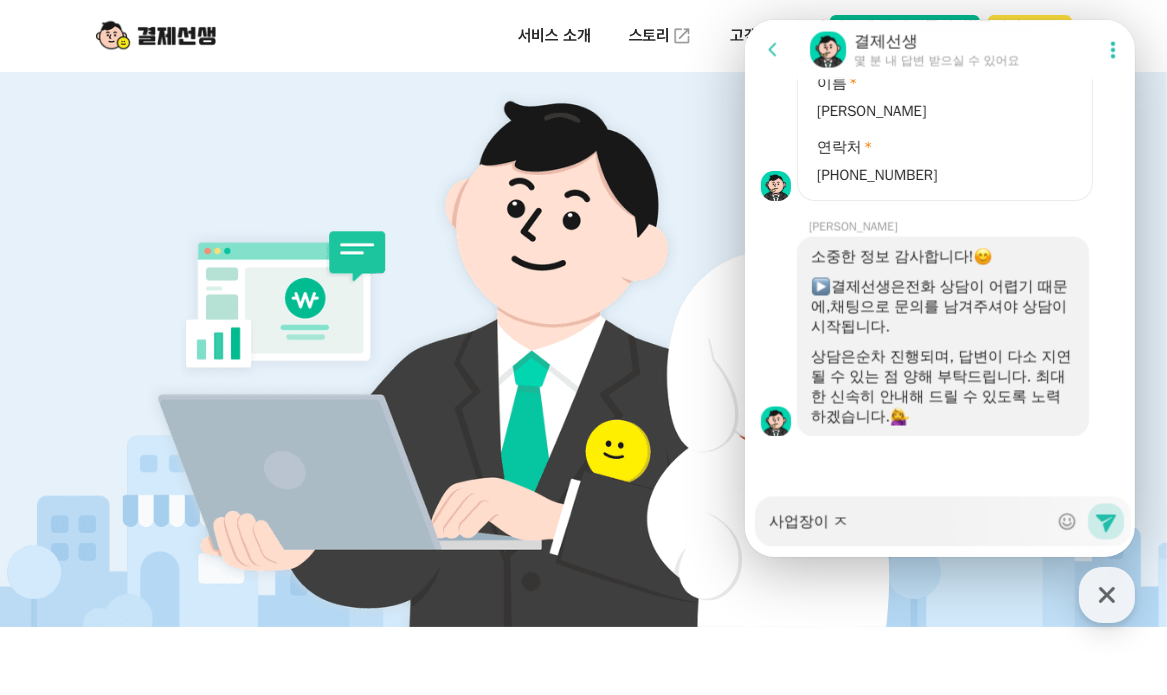 type on "x" 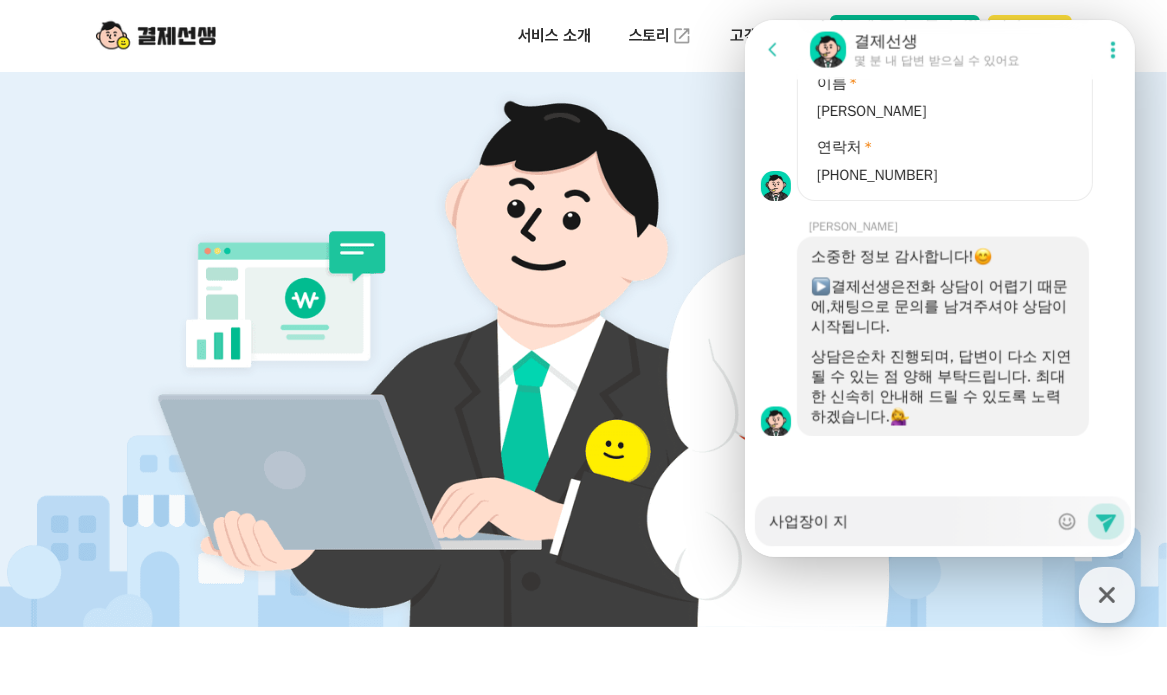 type on "x" 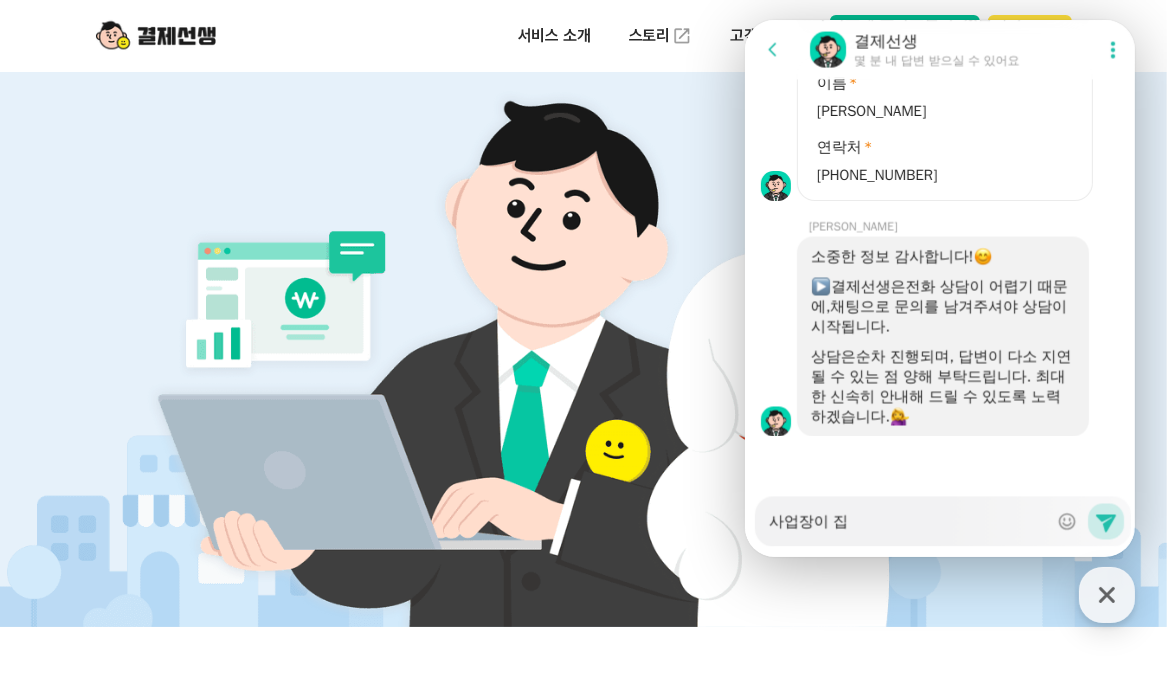 type on "x" 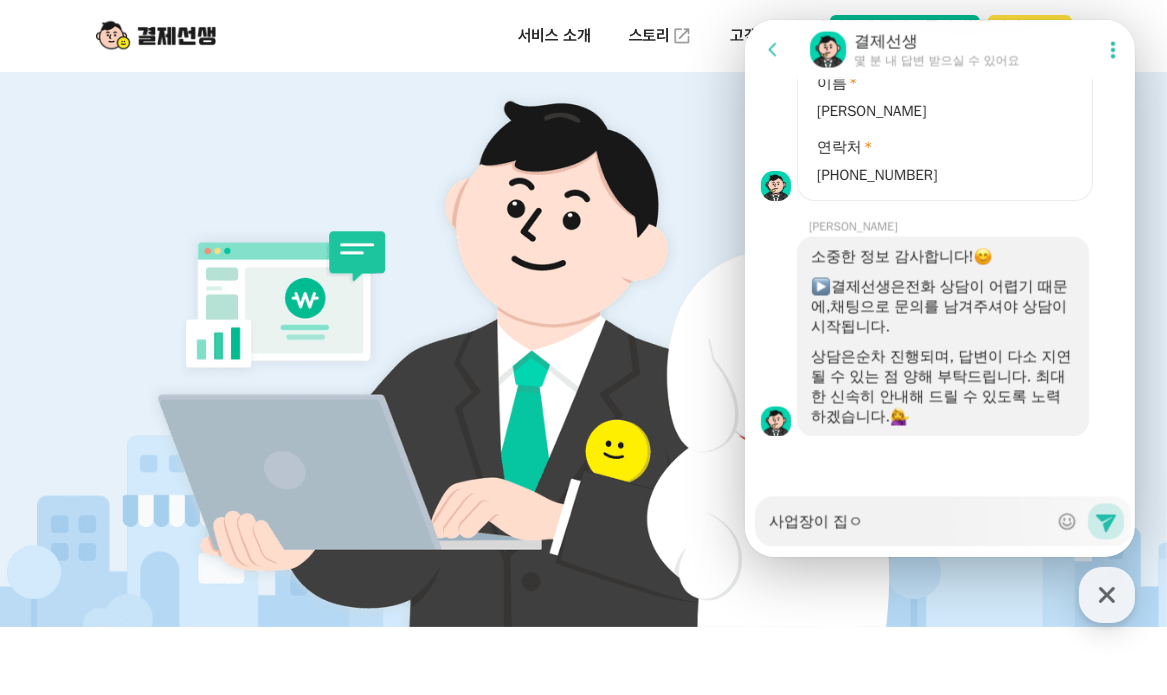 type on "x" 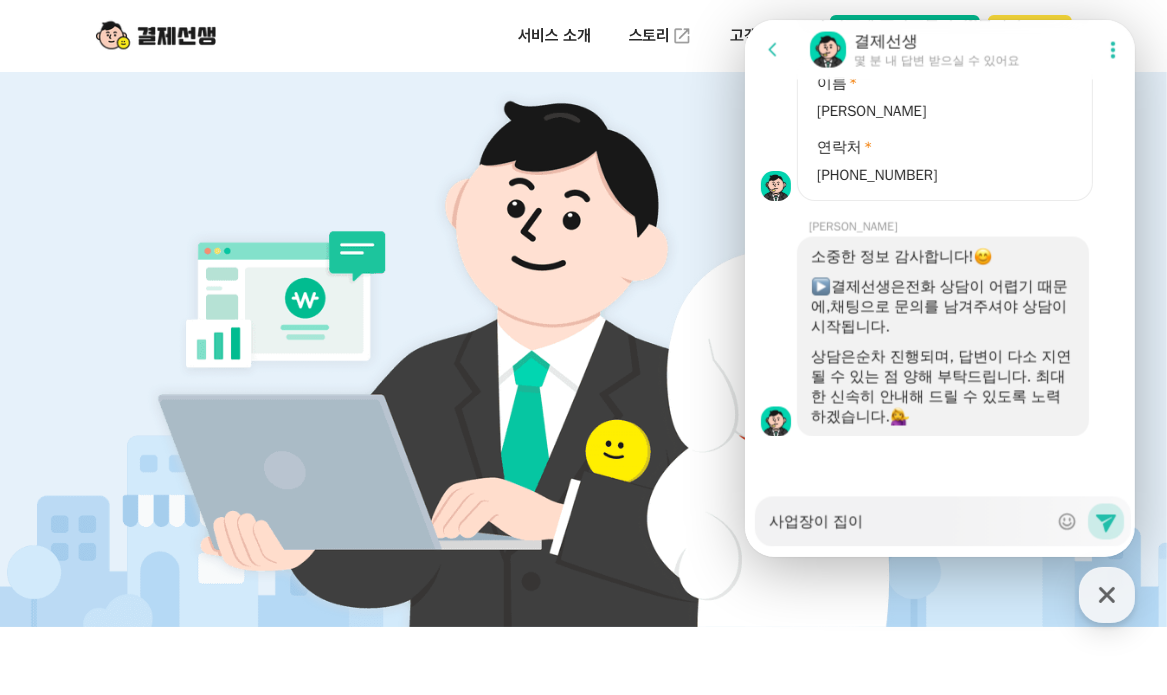 type on "x" 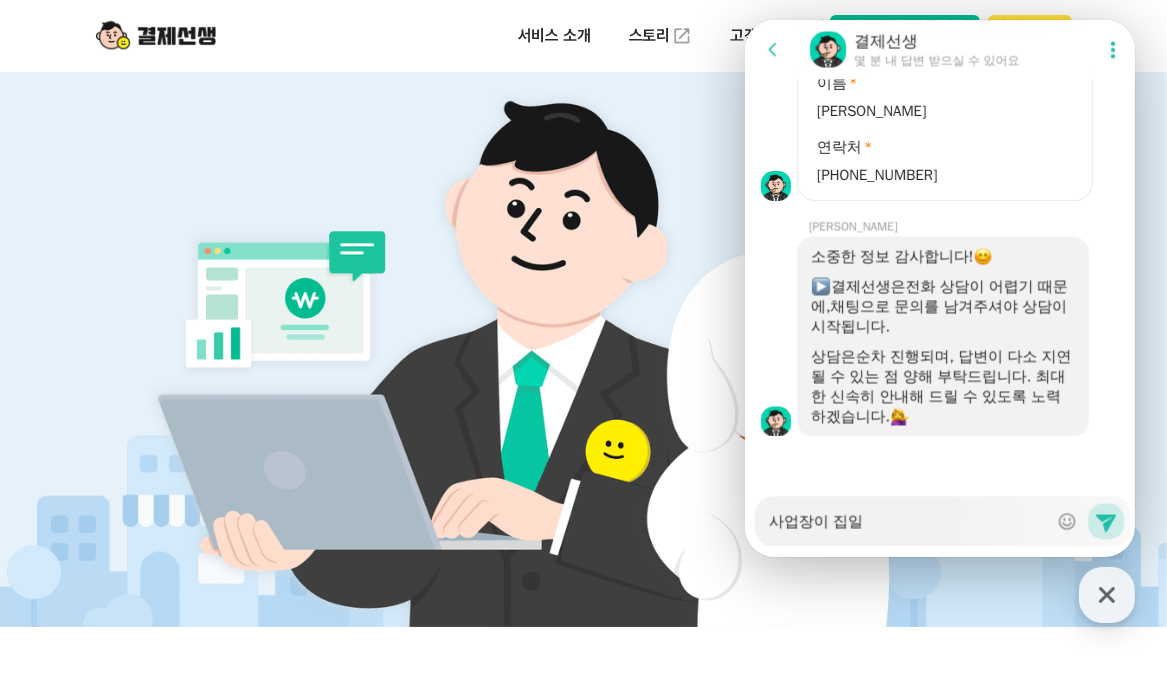 type on "x" 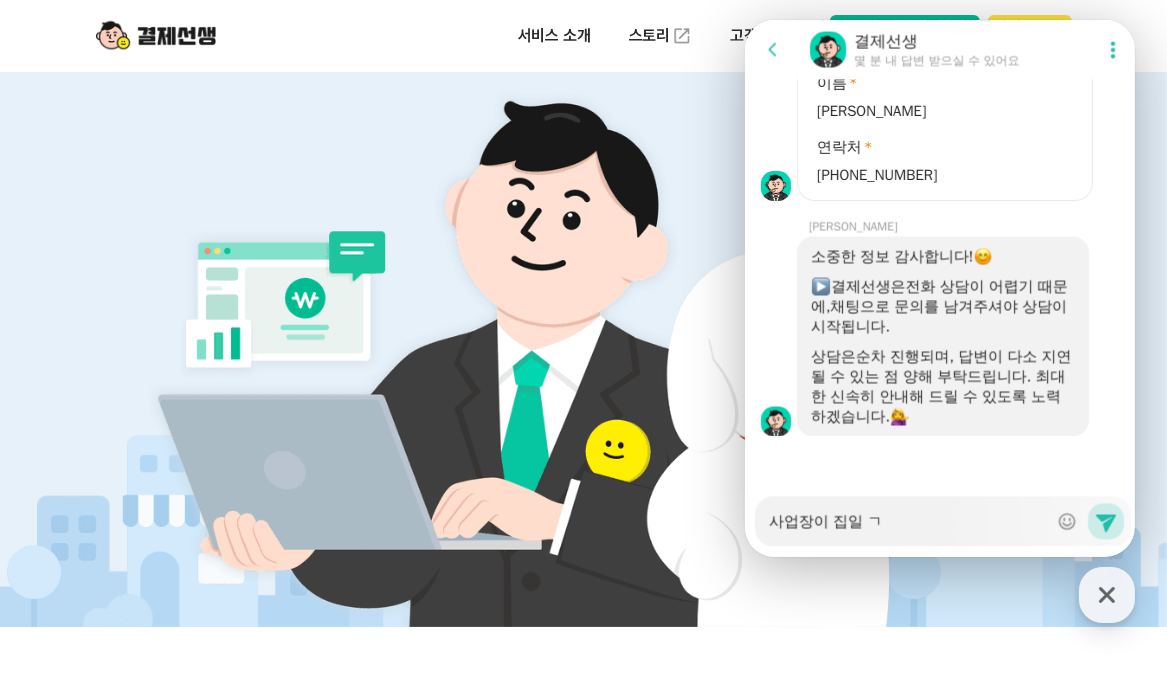 type on "x" 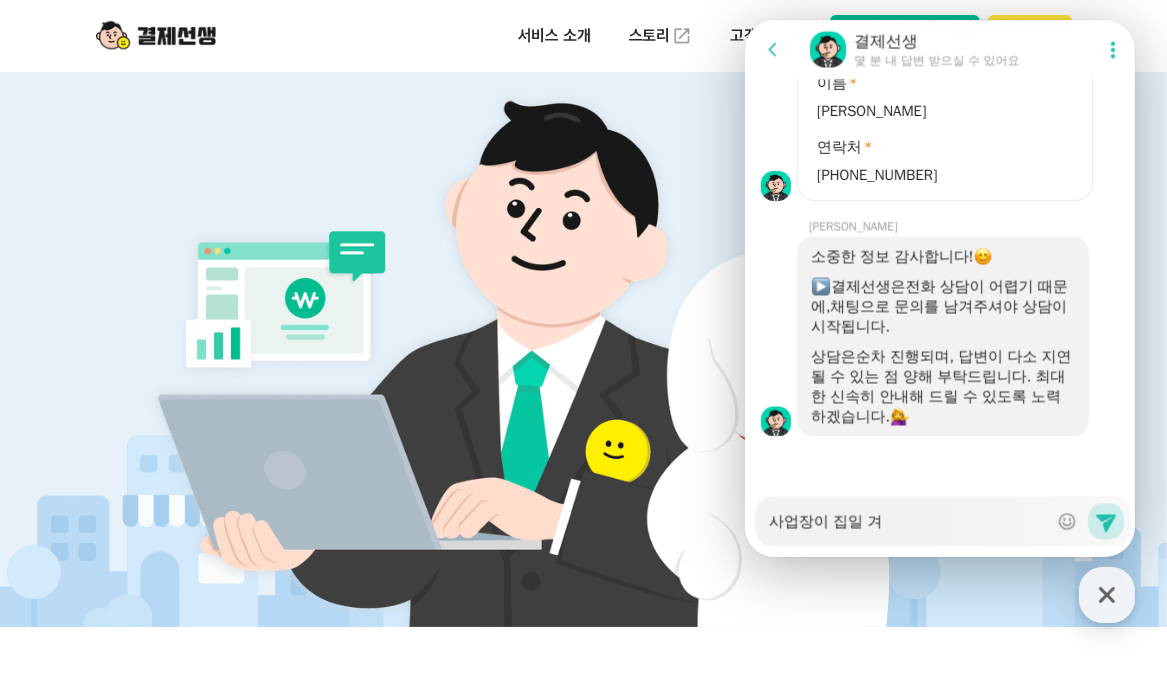 type on "x" 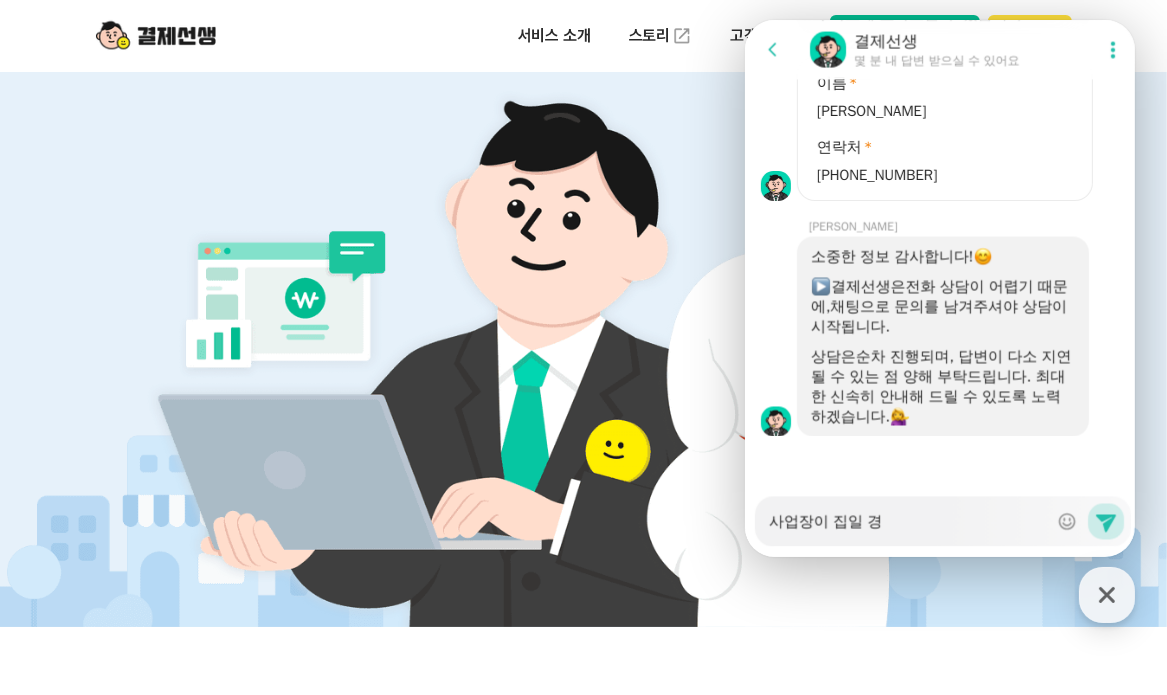 type on "x" 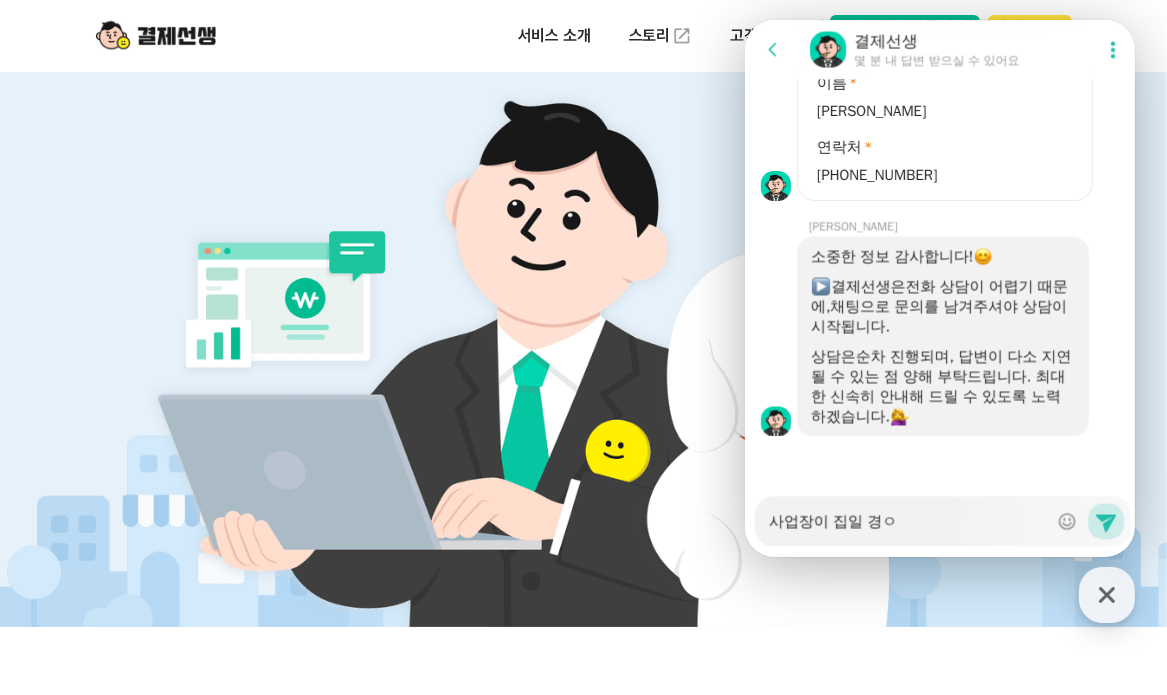 type on "x" 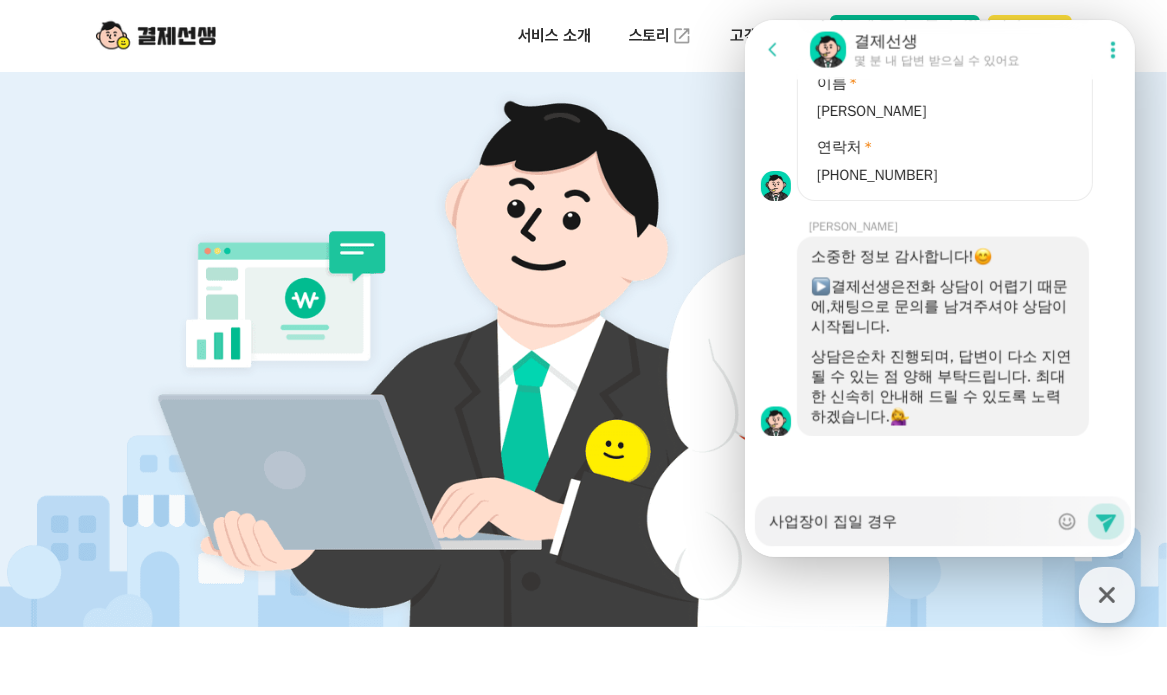 type on "x" 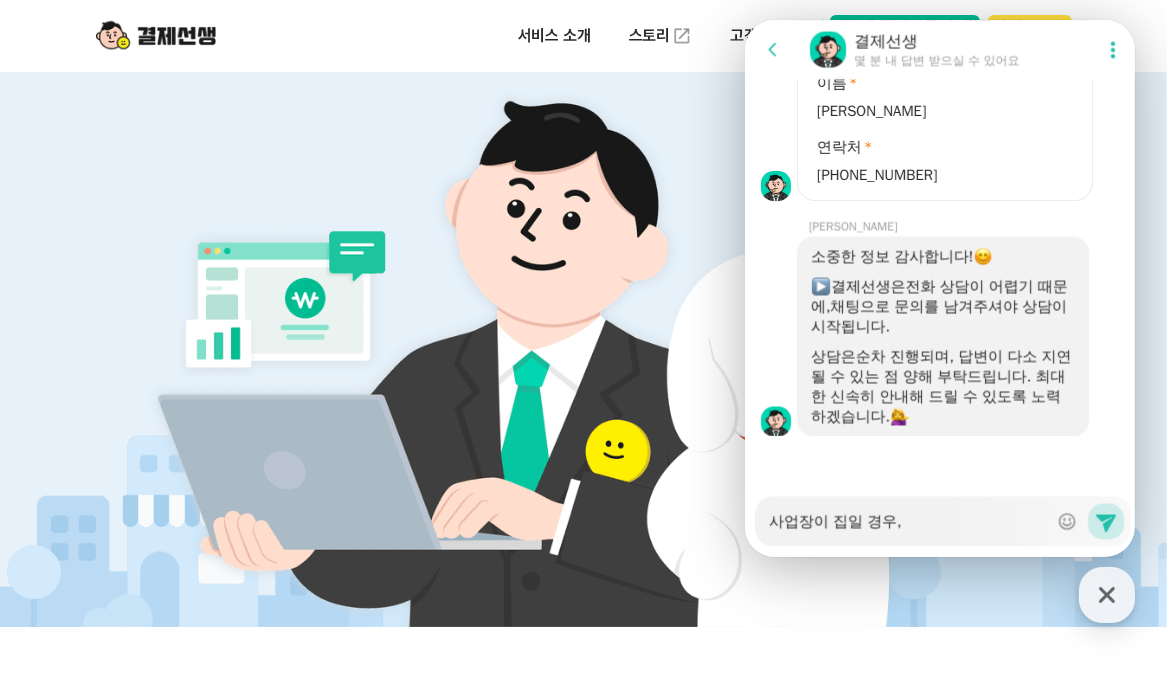 type on "x" 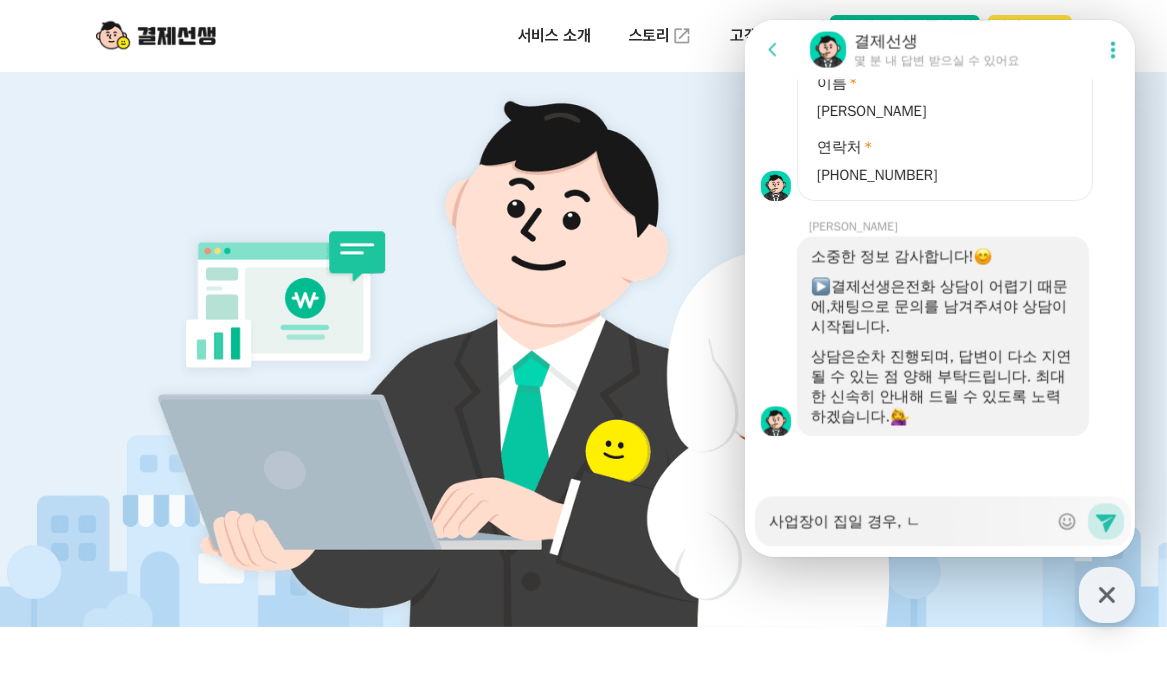 type on "x" 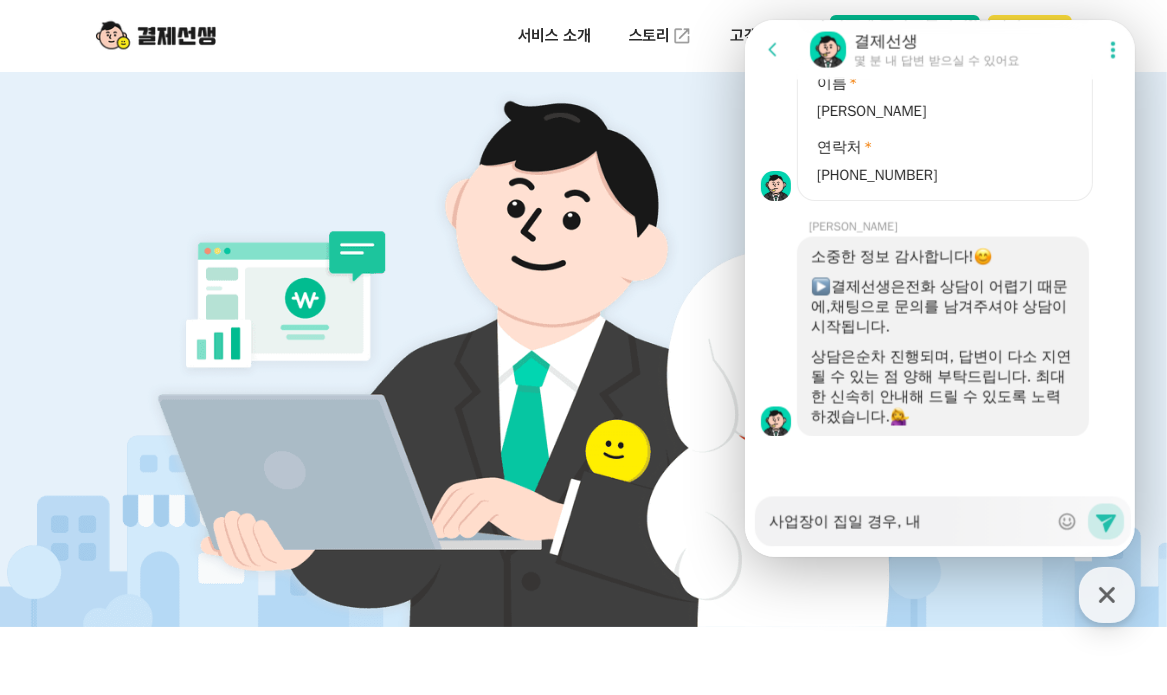 type on "x" 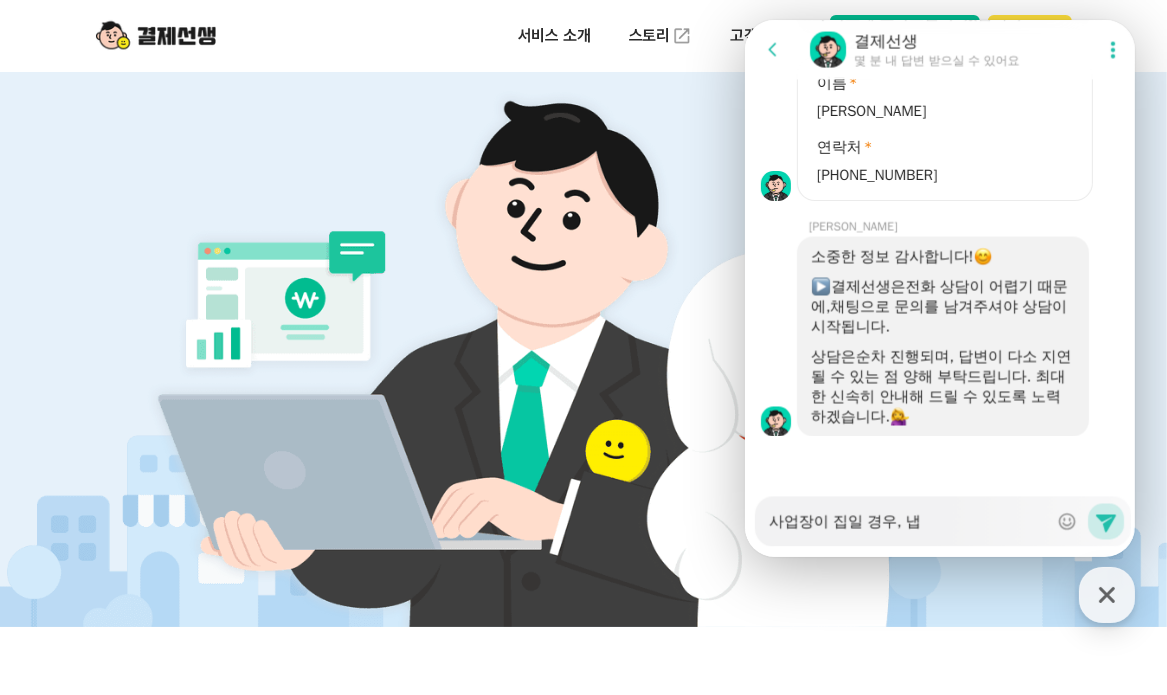 type on "x" 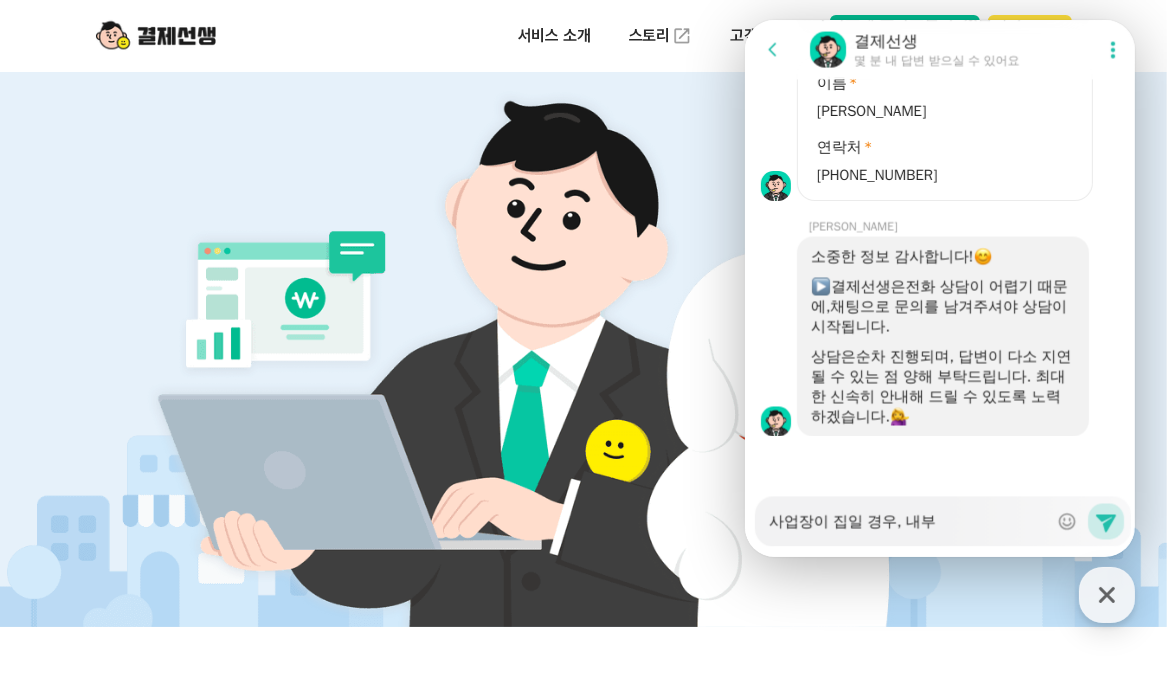type on "x" 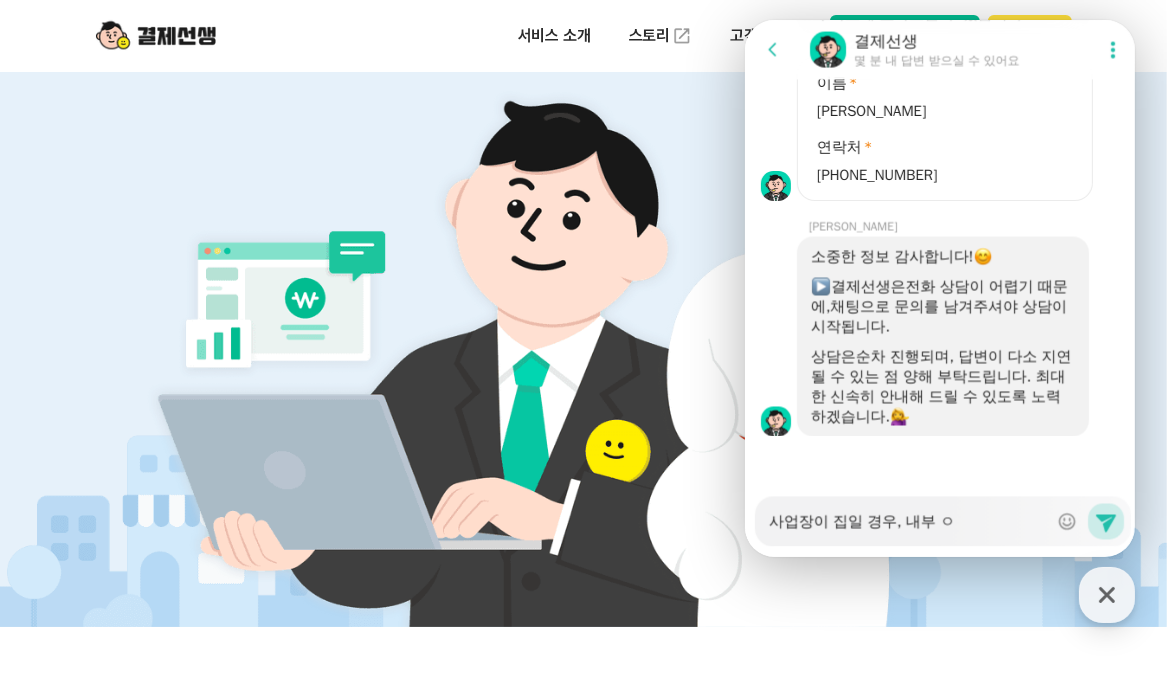 type on "x" 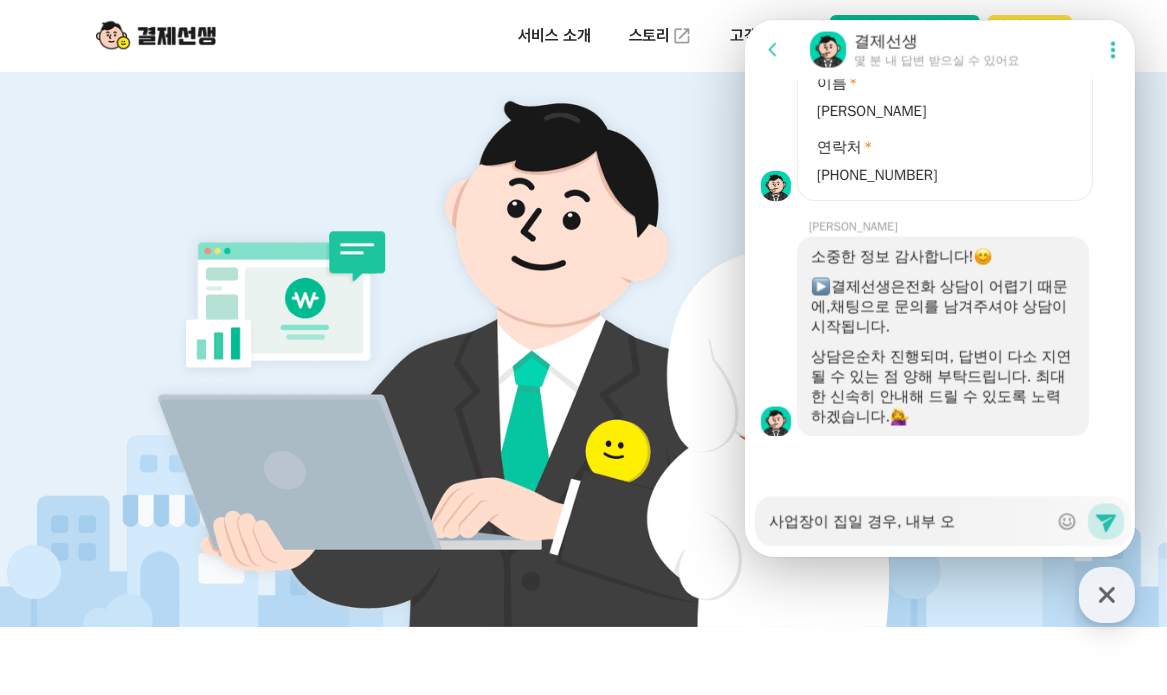 type on "x" 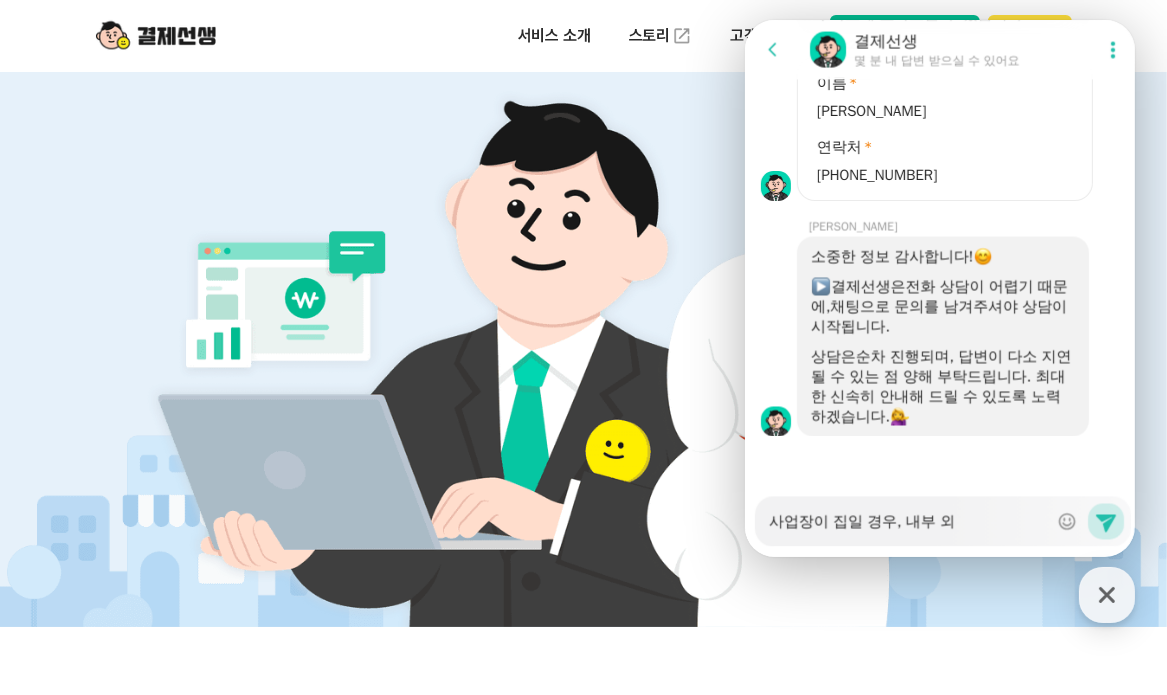 type on "x" 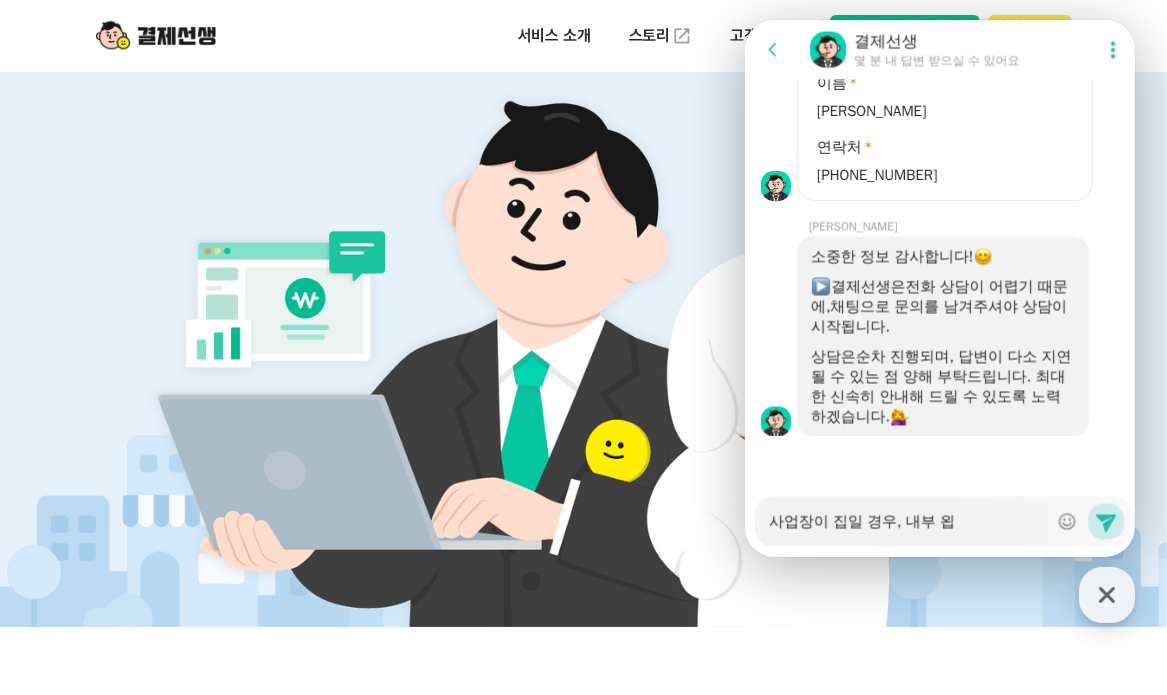 type on "x" 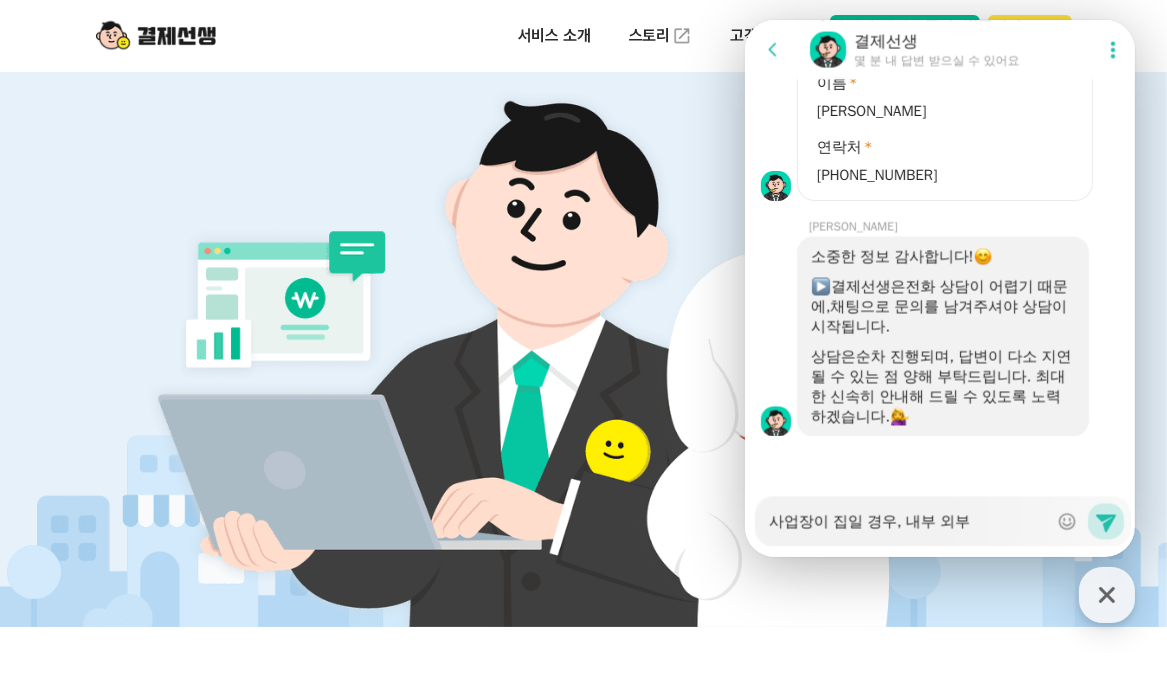 type on "x" 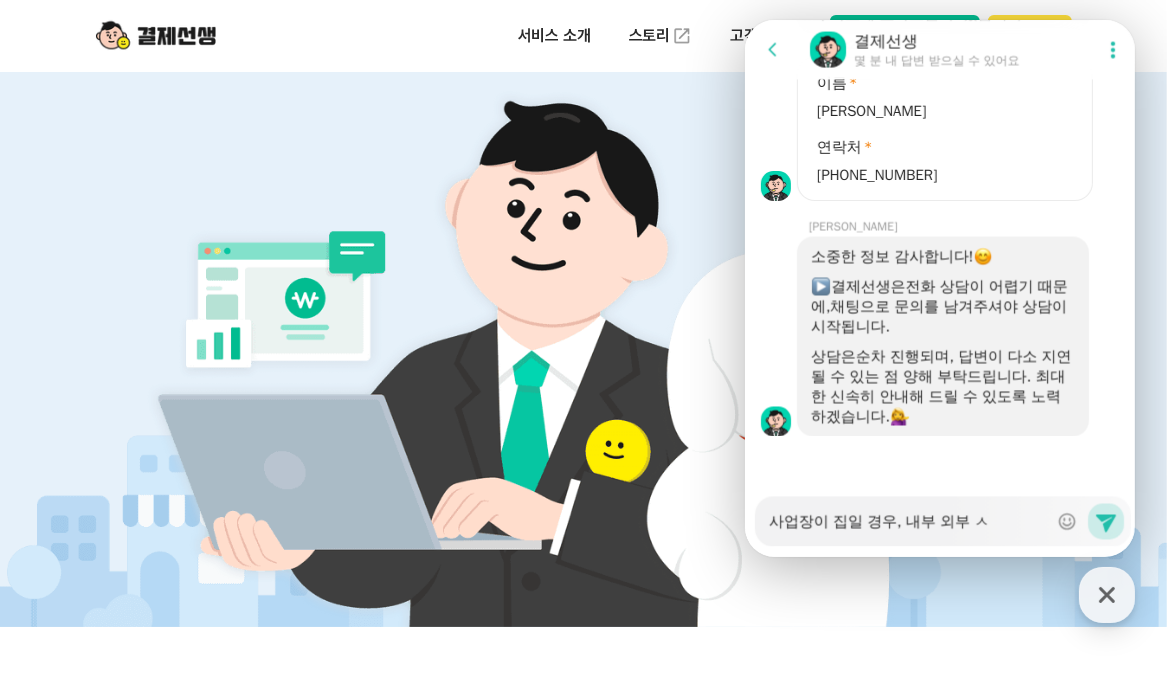 type on "x" 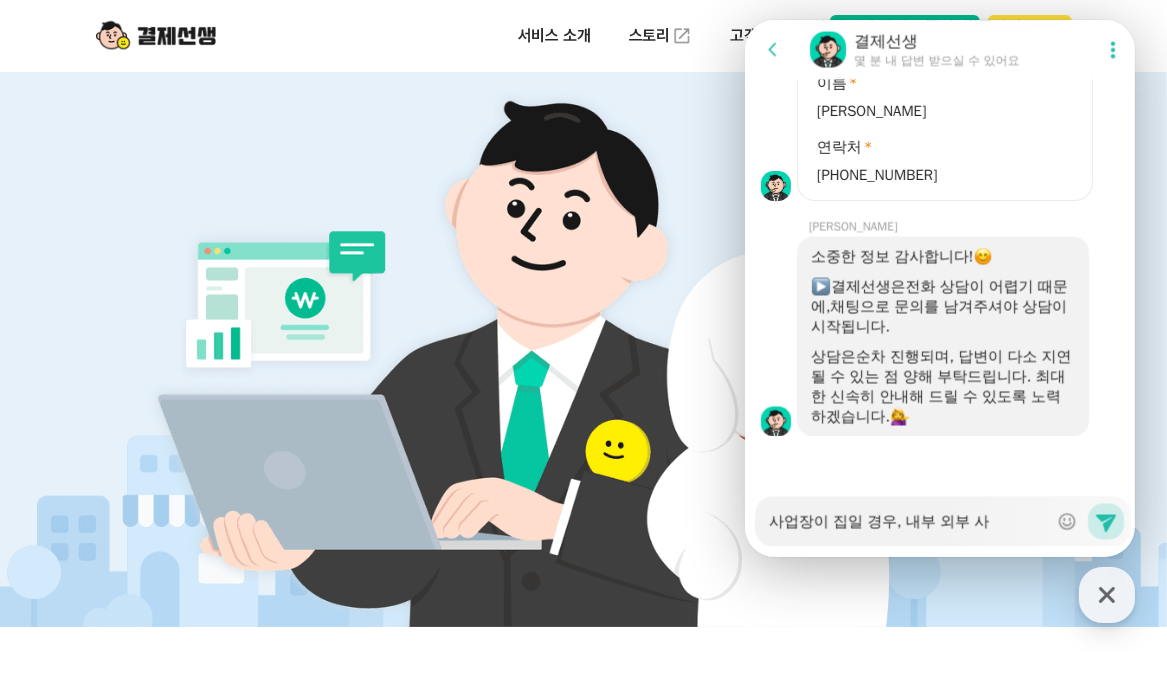 type on "x" 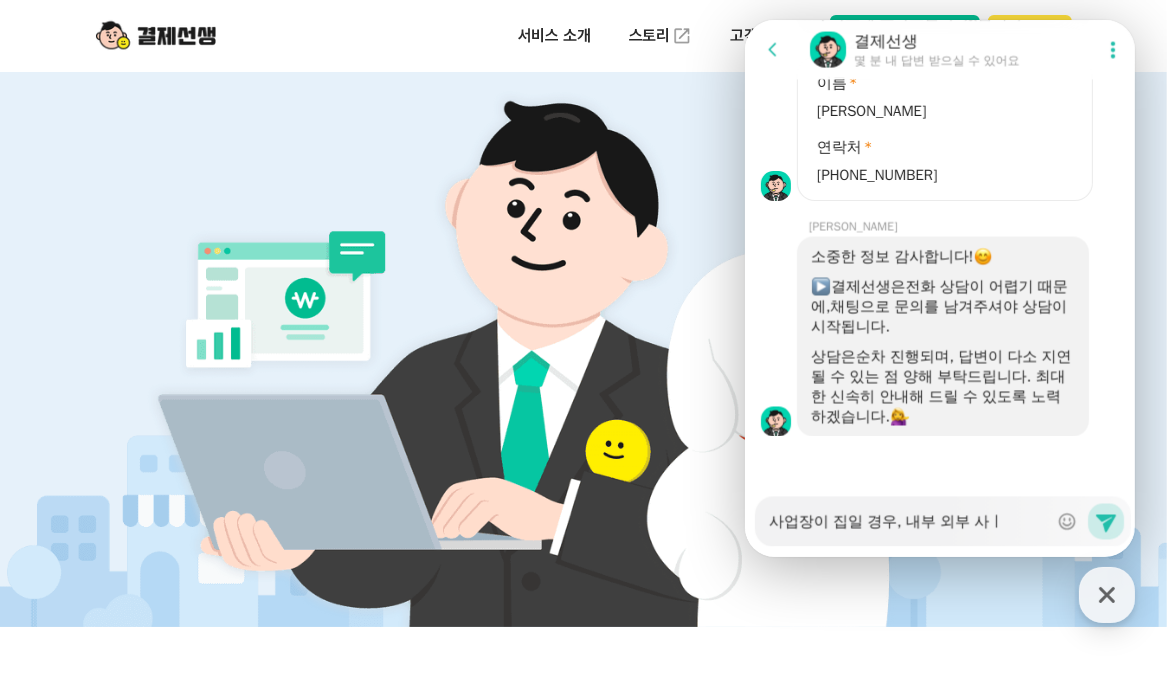 type on "x" 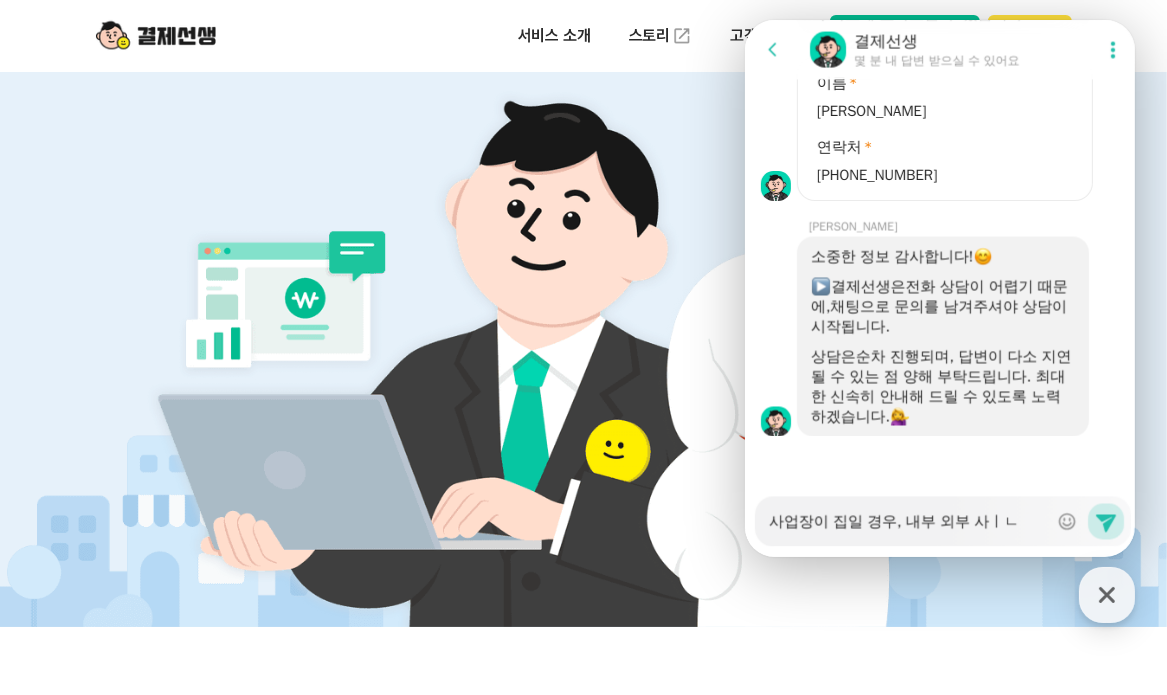 type on "x" 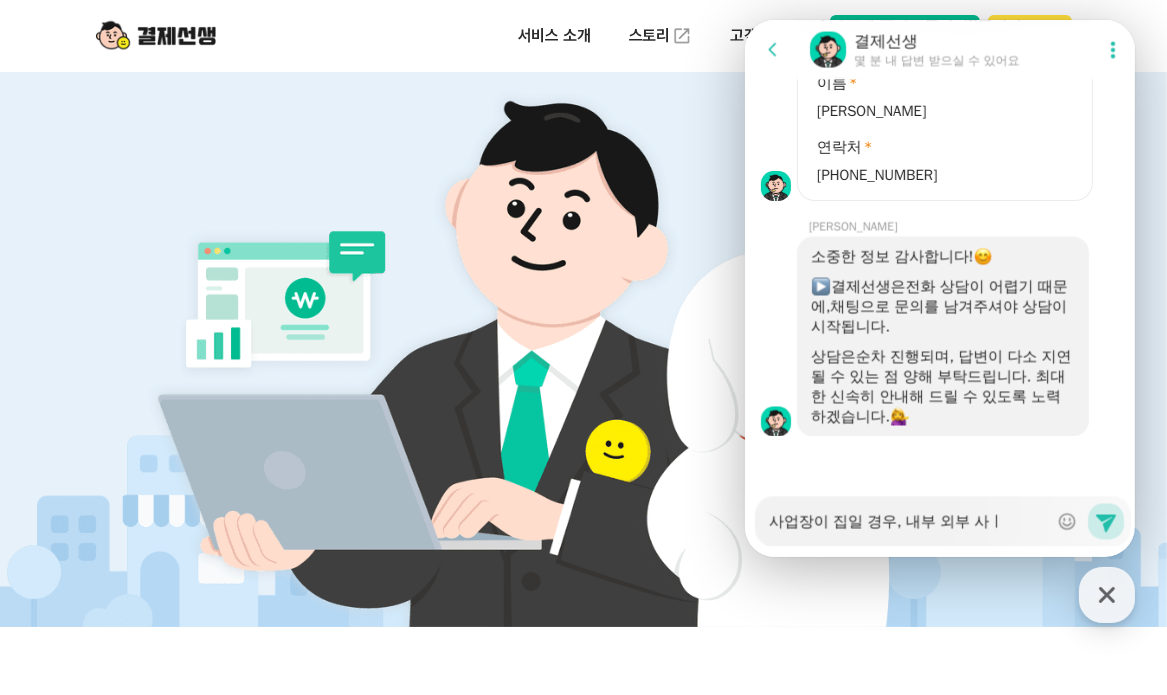 type on "x" 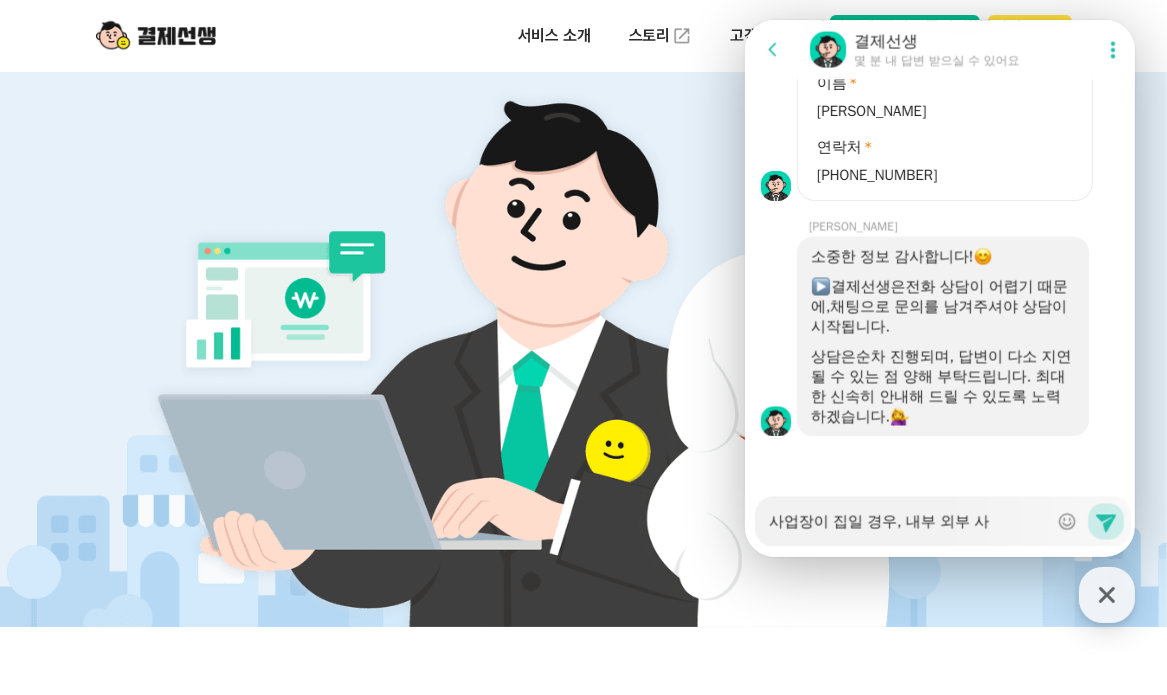 type on "x" 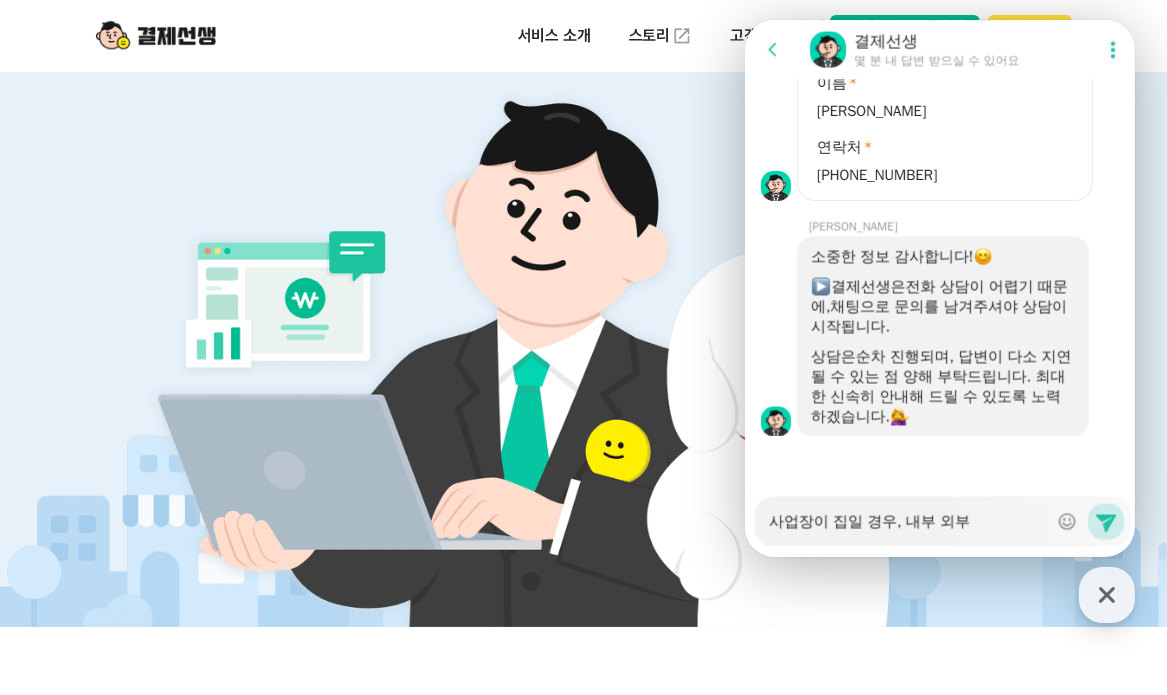 type on "x" 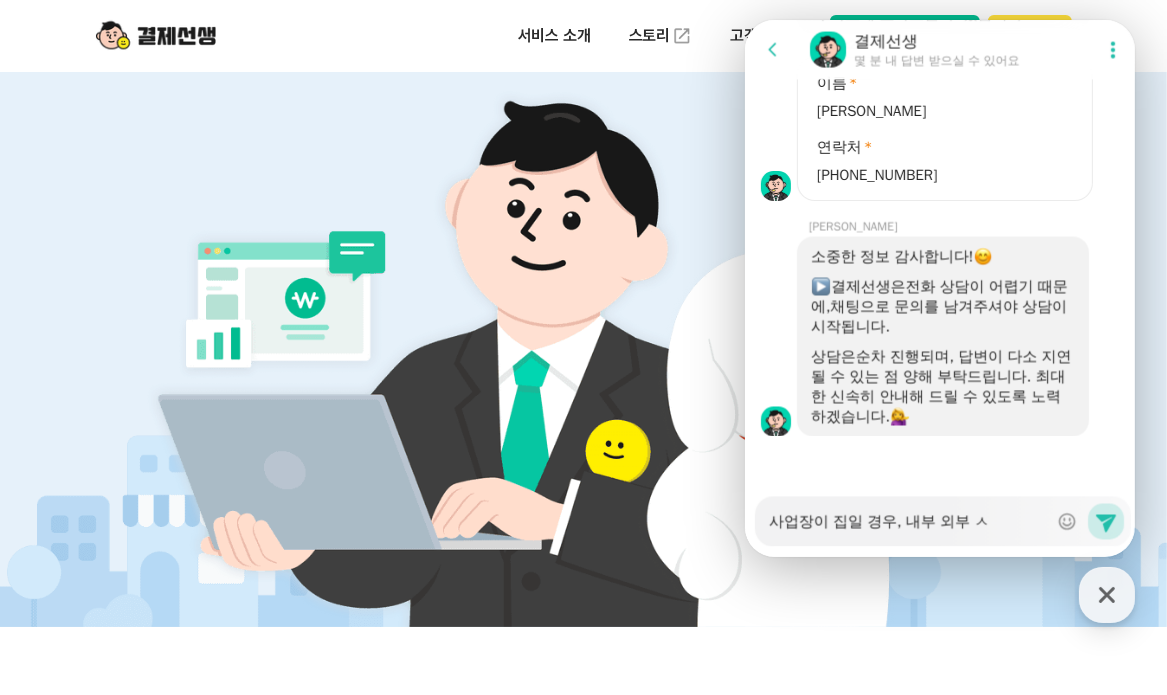 type on "x" 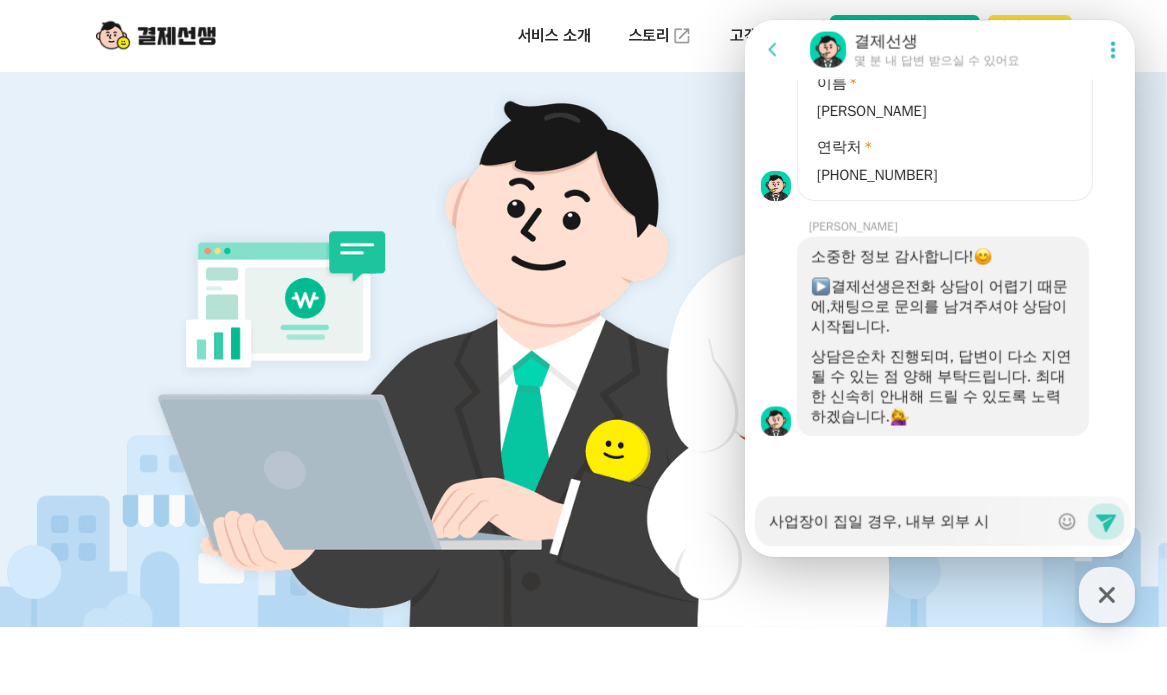 type on "x" 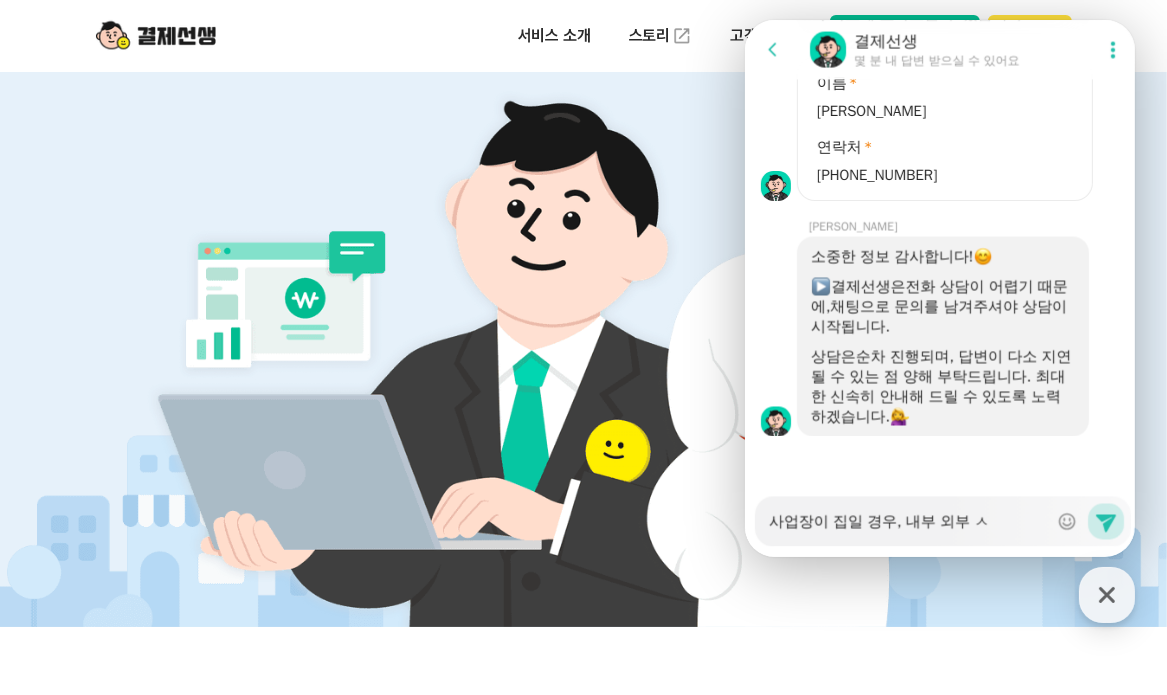 type on "x" 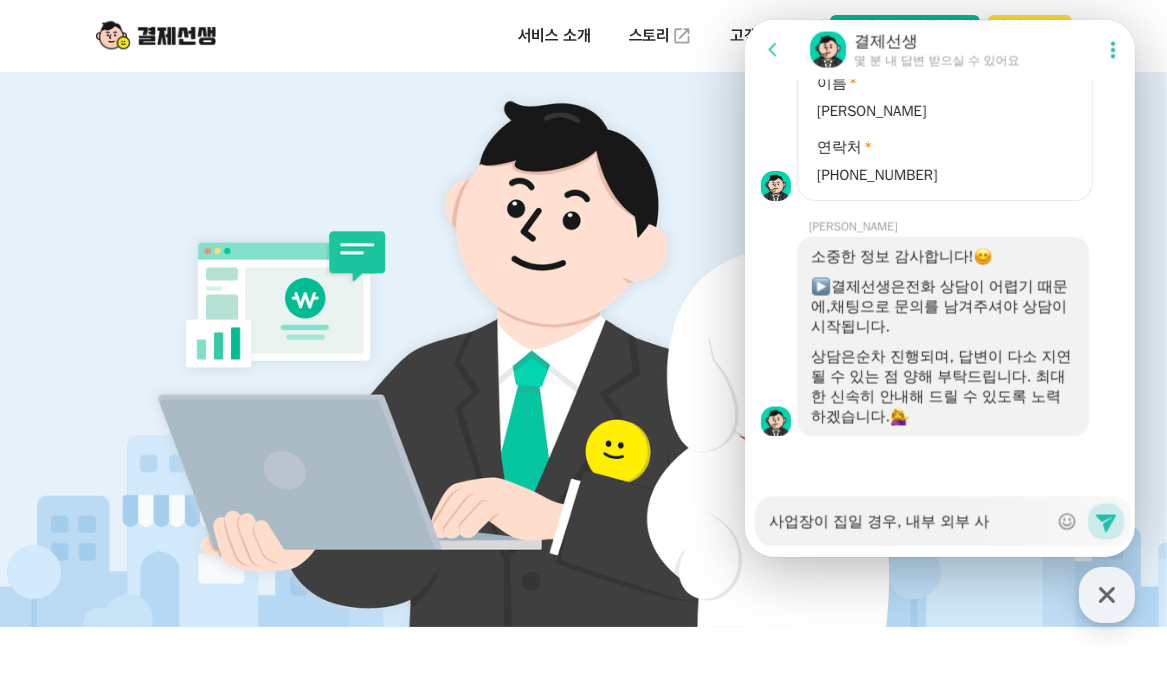 type on "x" 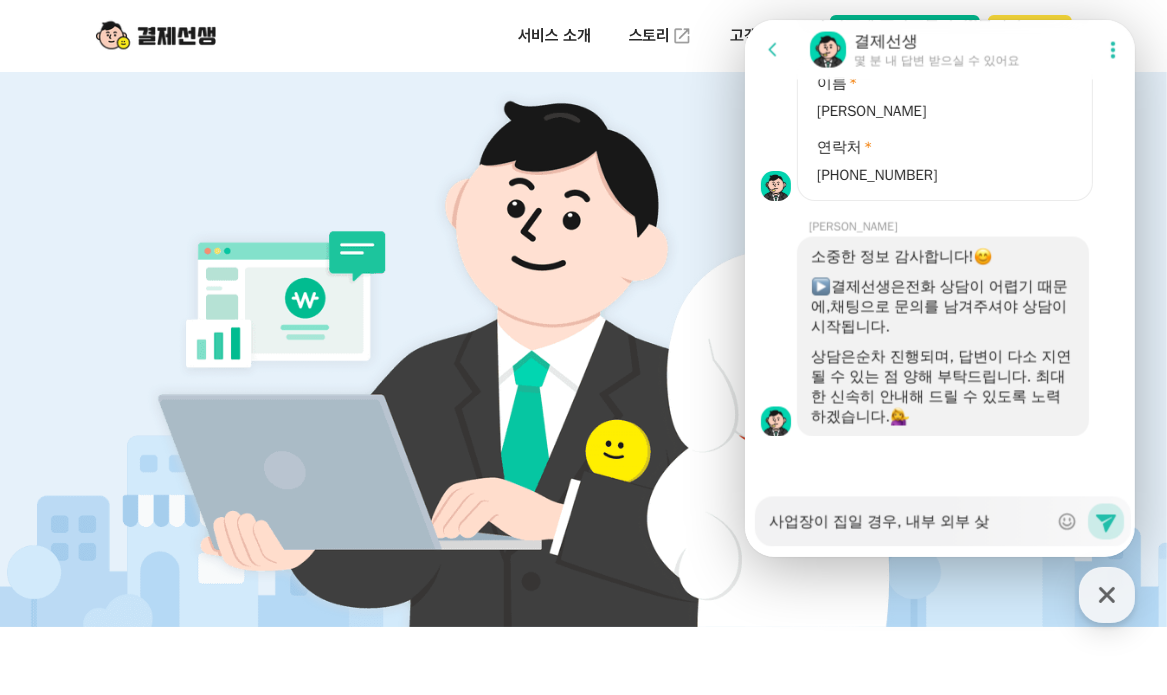 type on "사업장이 집일 경우, 내부 외부 사지" 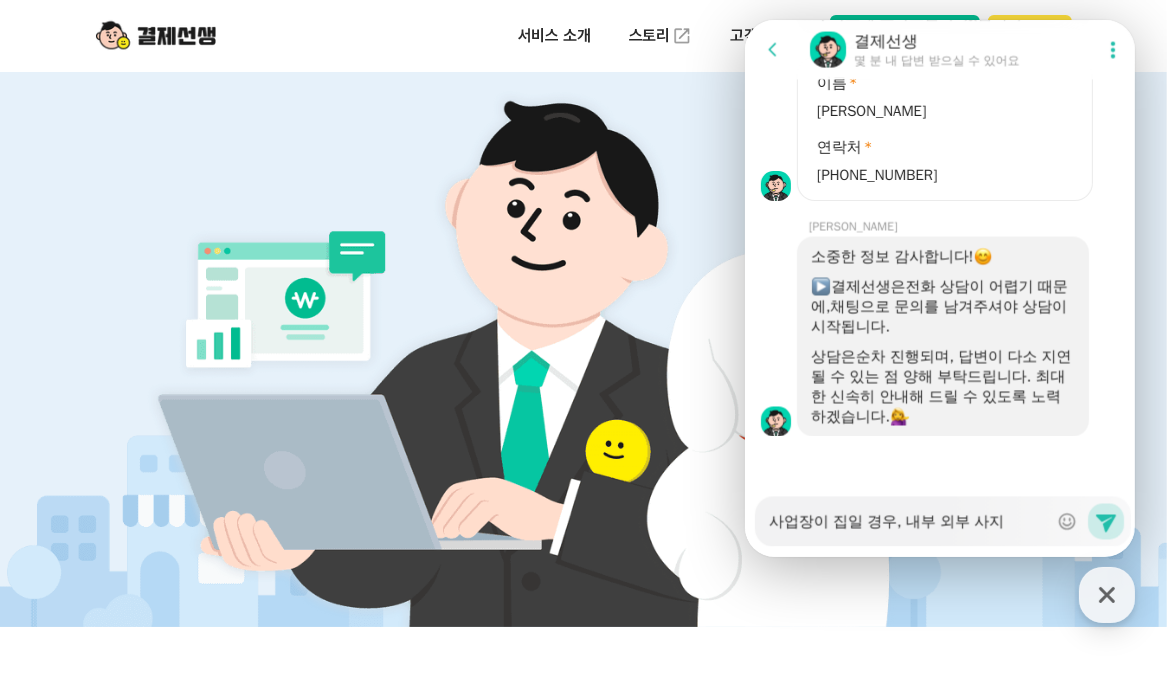 type on "x" 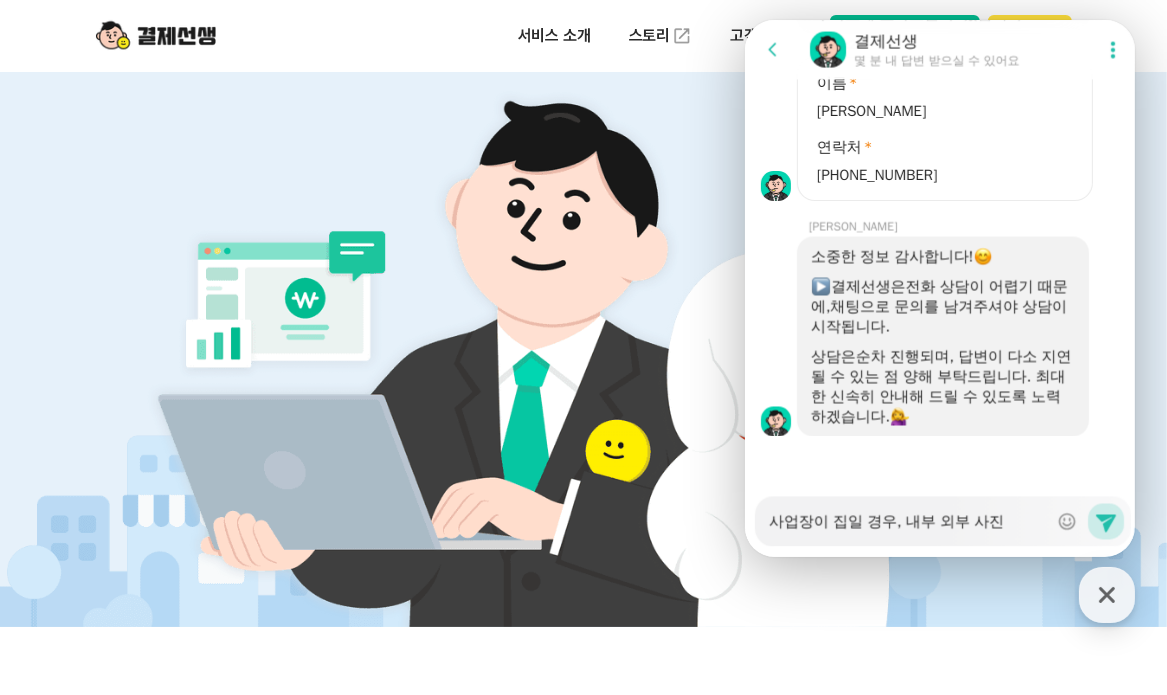 type on "x" 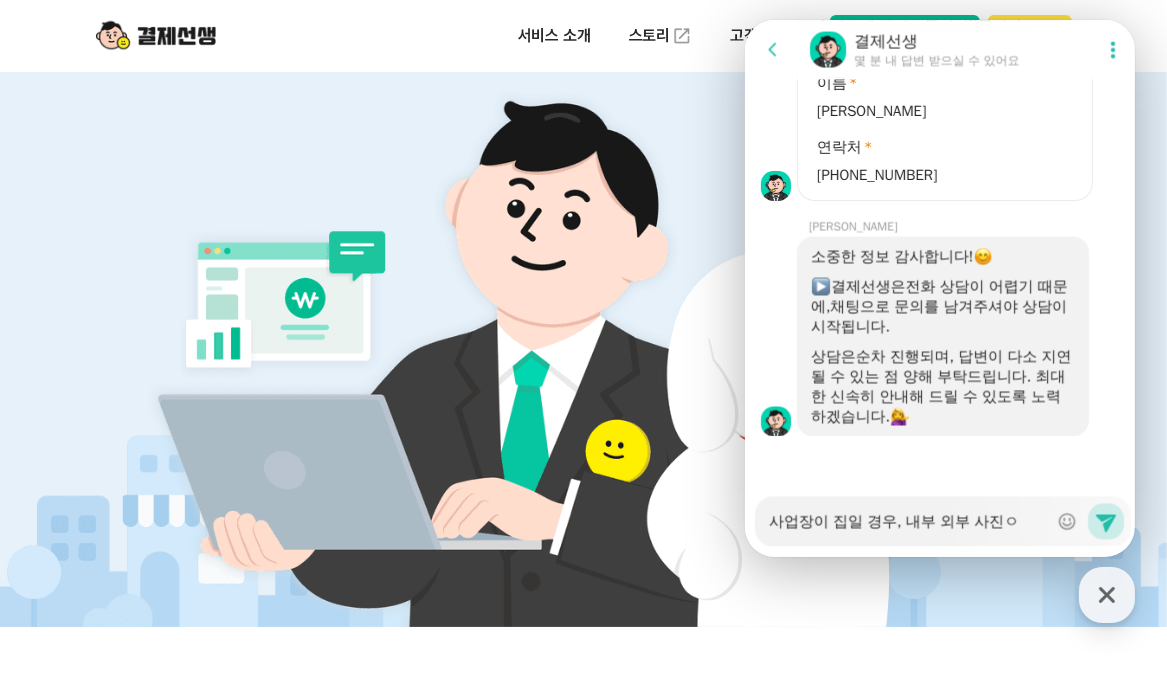 type on "x" 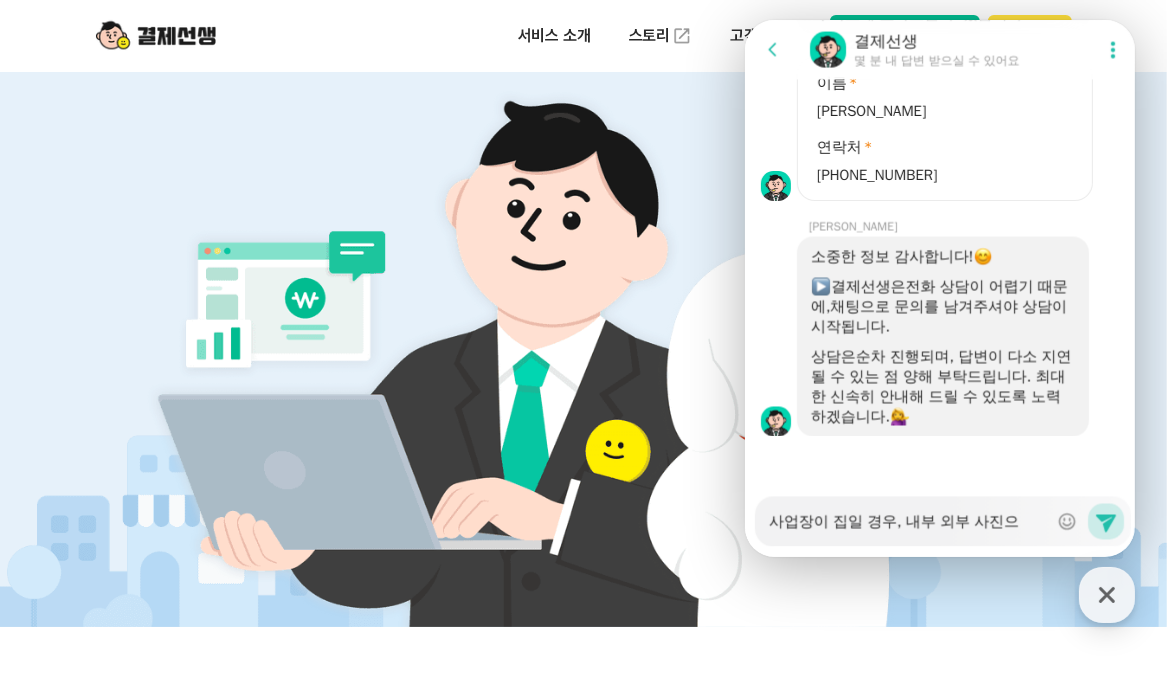 type on "x" 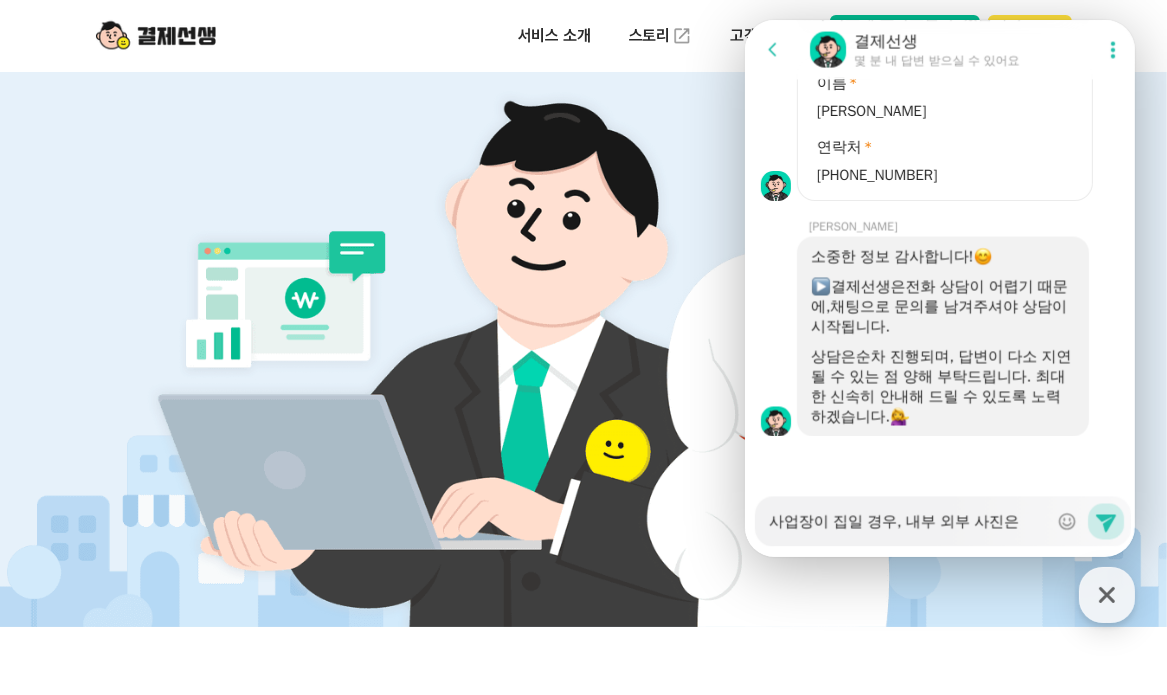 type on "x" 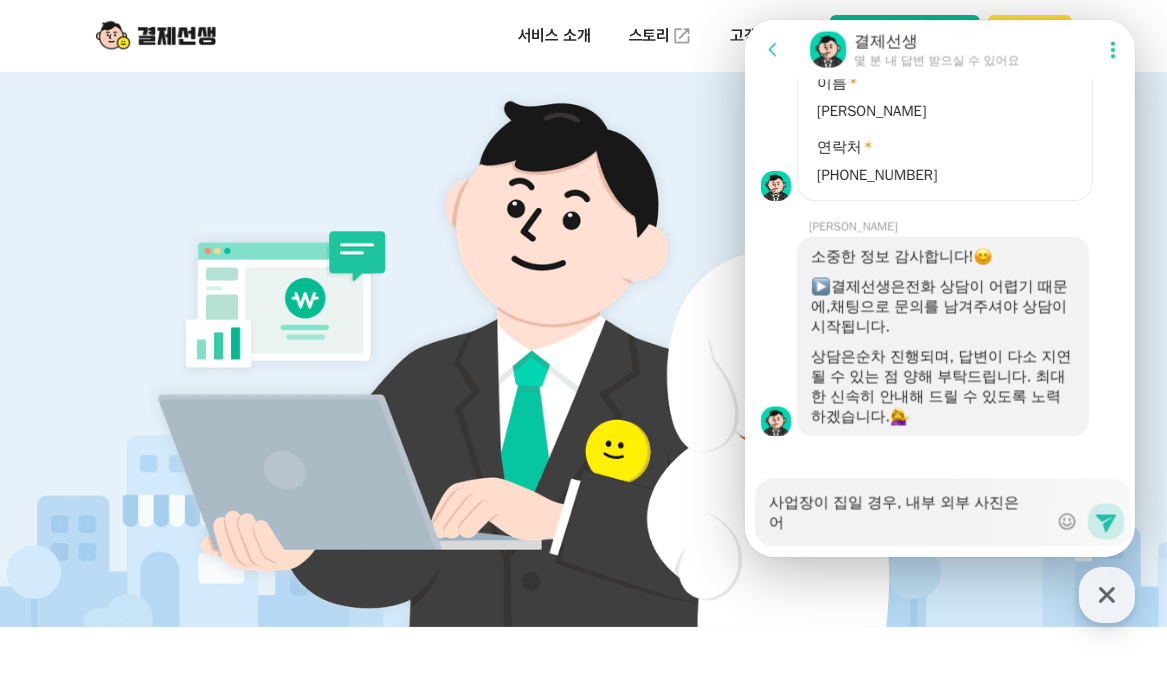 type on "x" 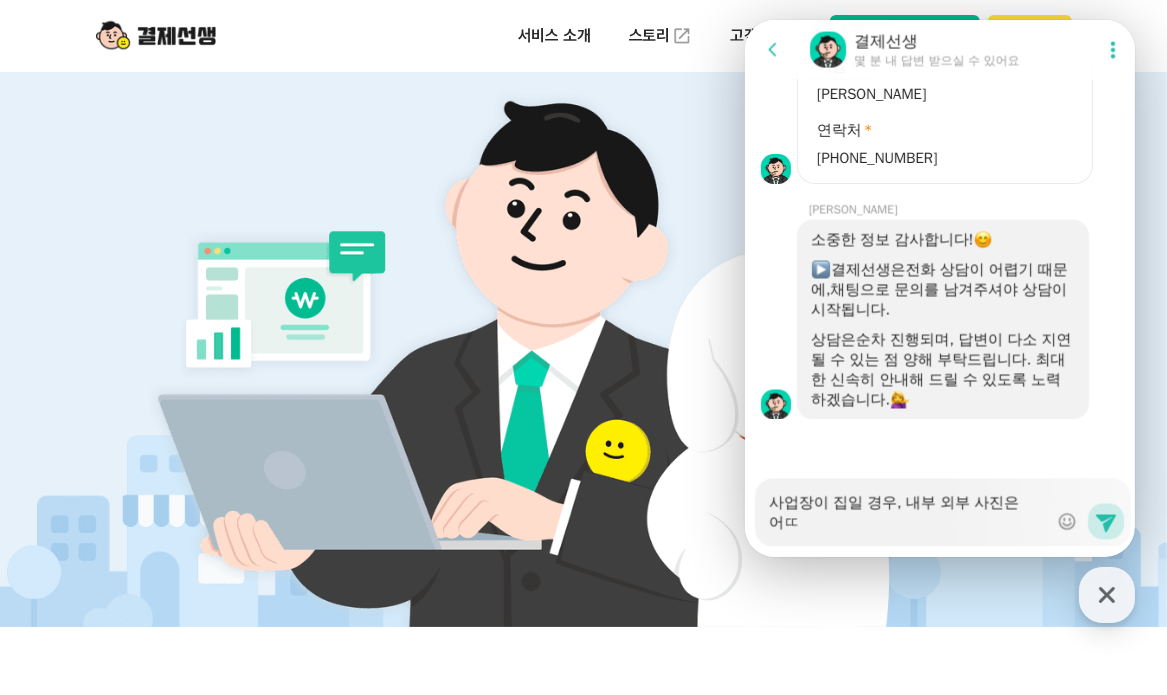 type on "x" 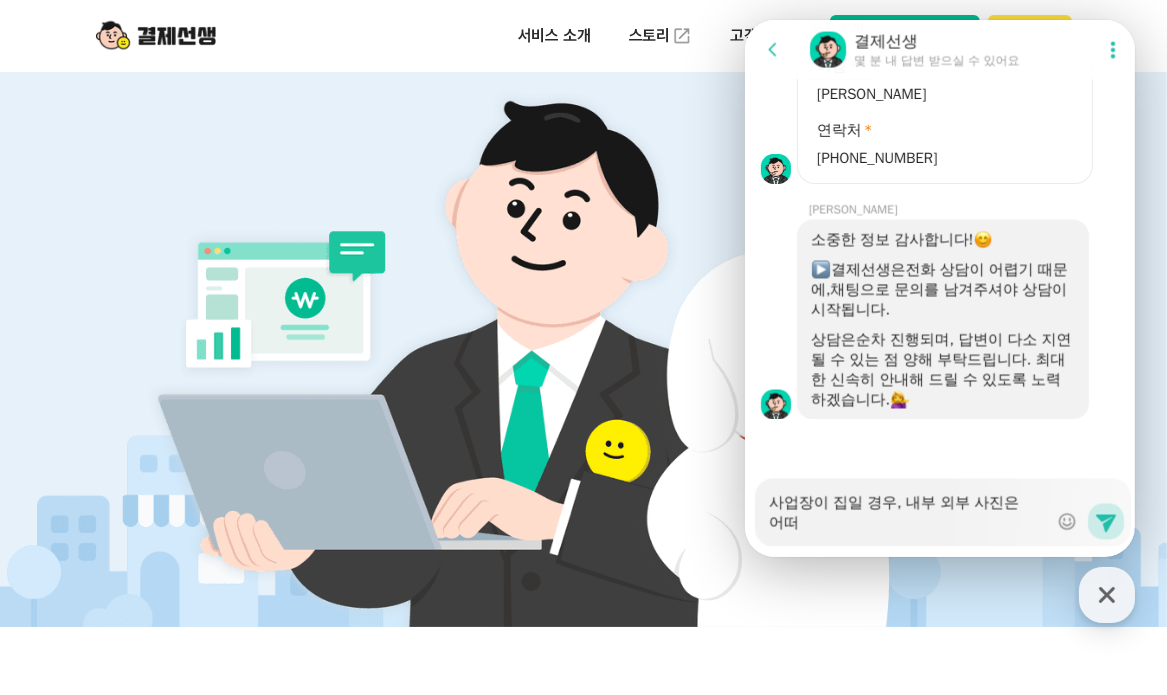 scroll, scrollTop: 2839, scrollLeft: 0, axis: vertical 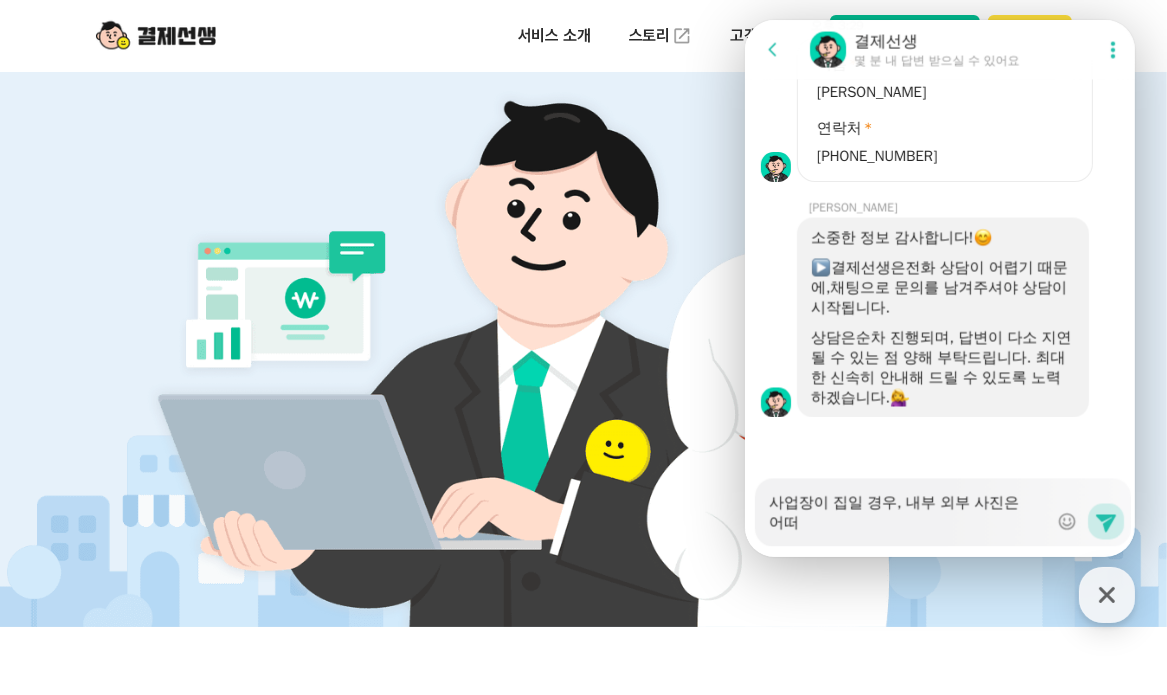 type on "x" 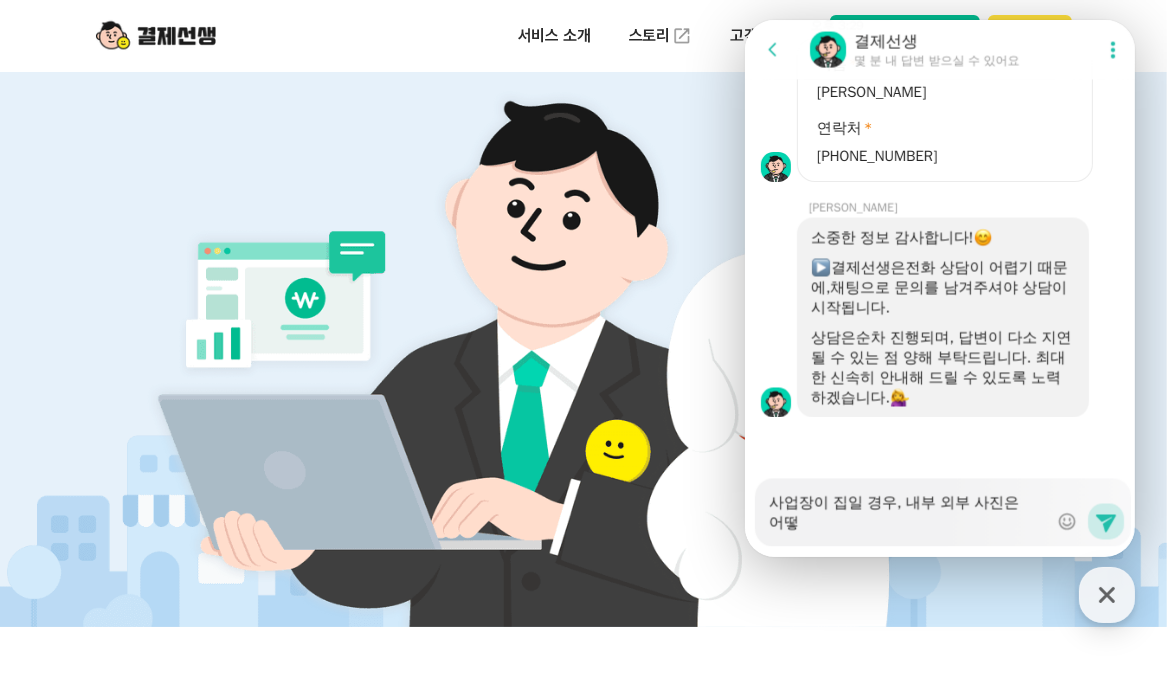 type on "x" 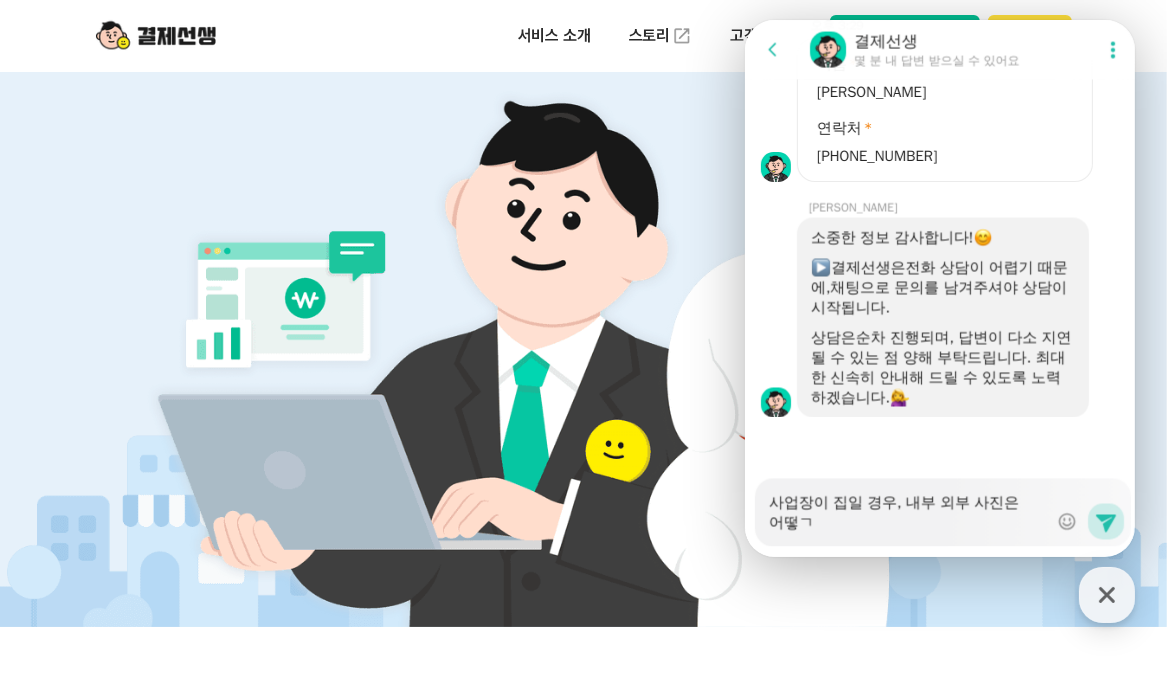 type on "x" 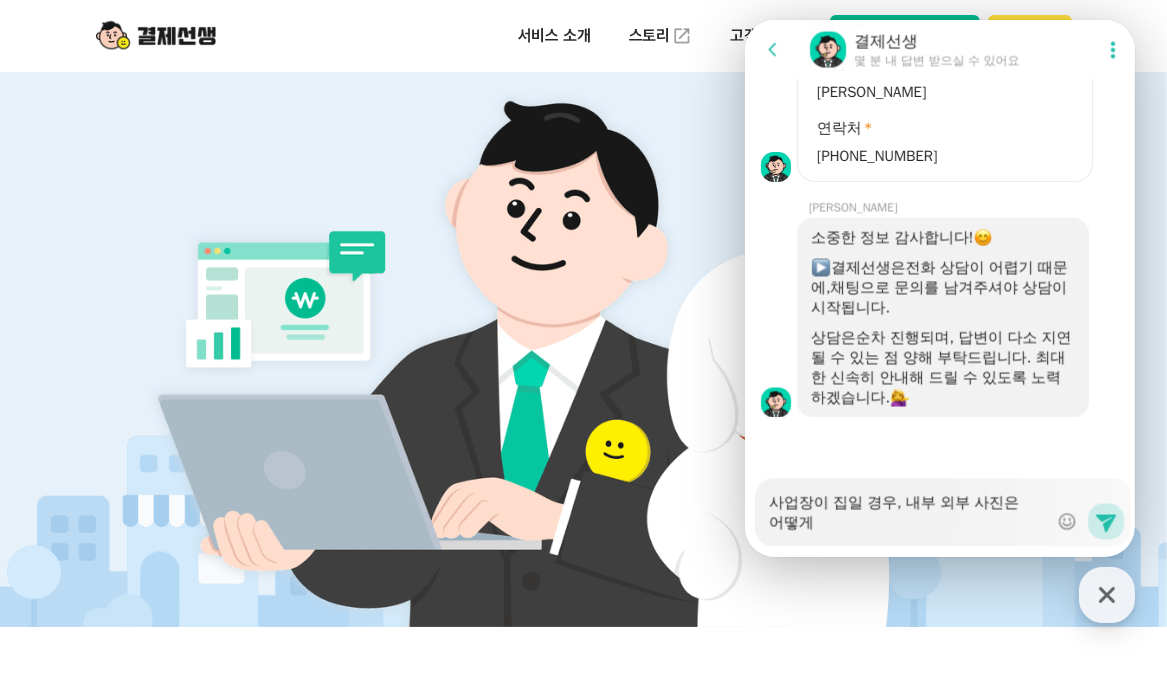 type on "x" 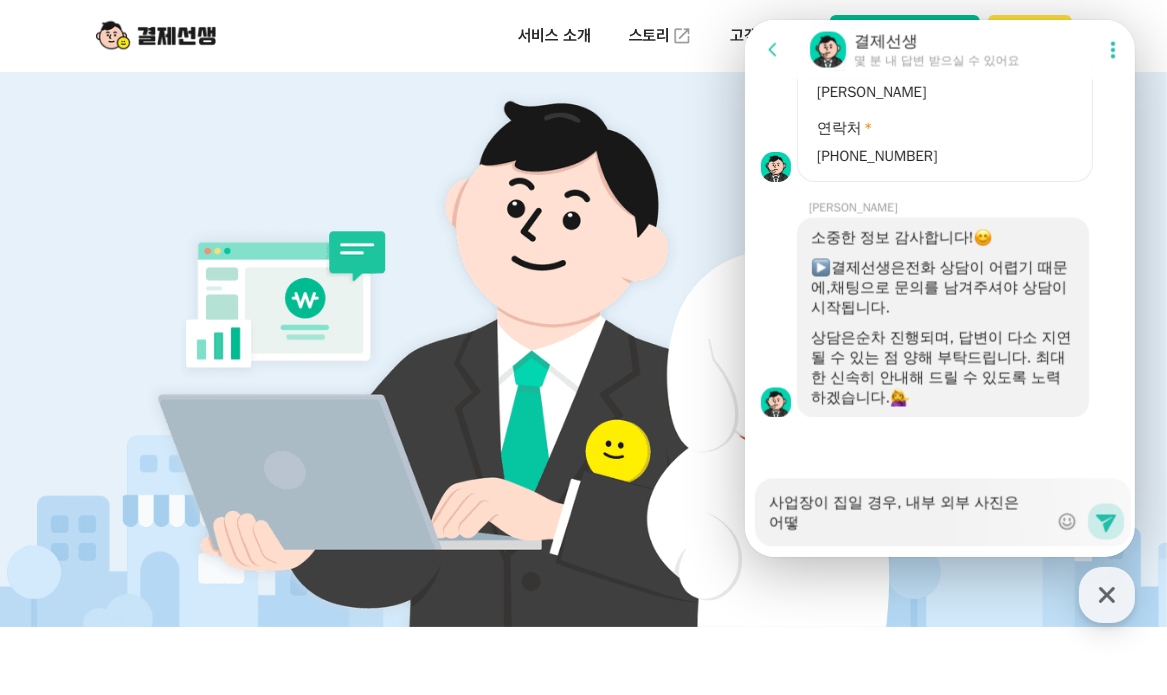 type on "x" 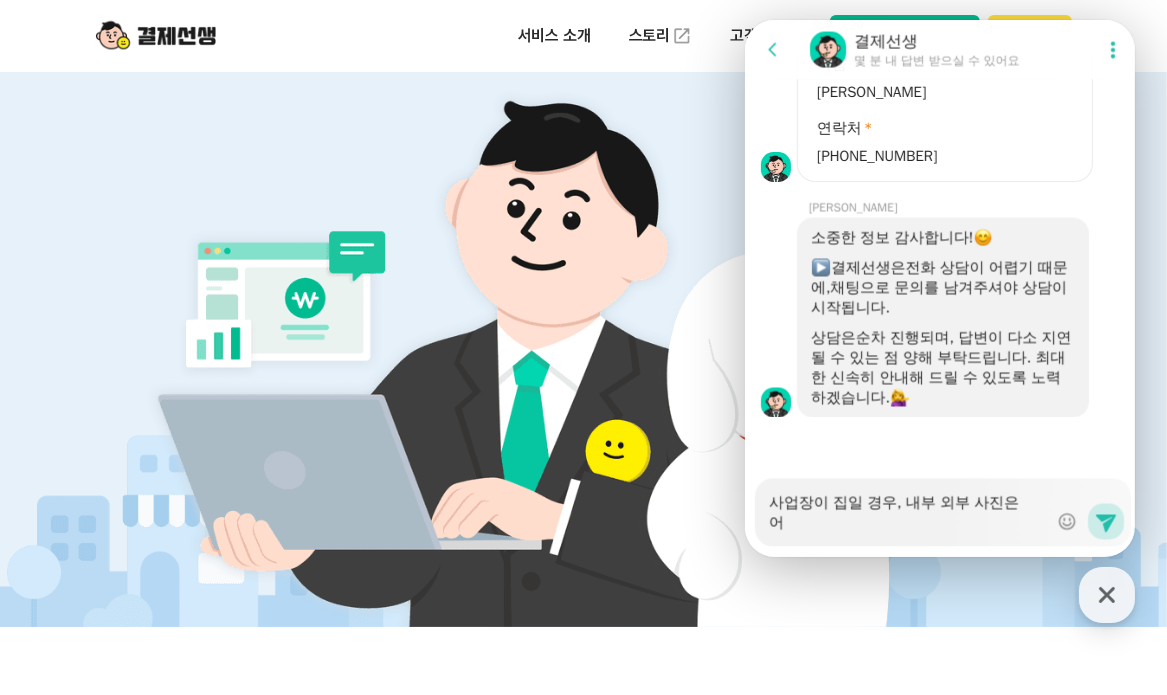 type on "x" 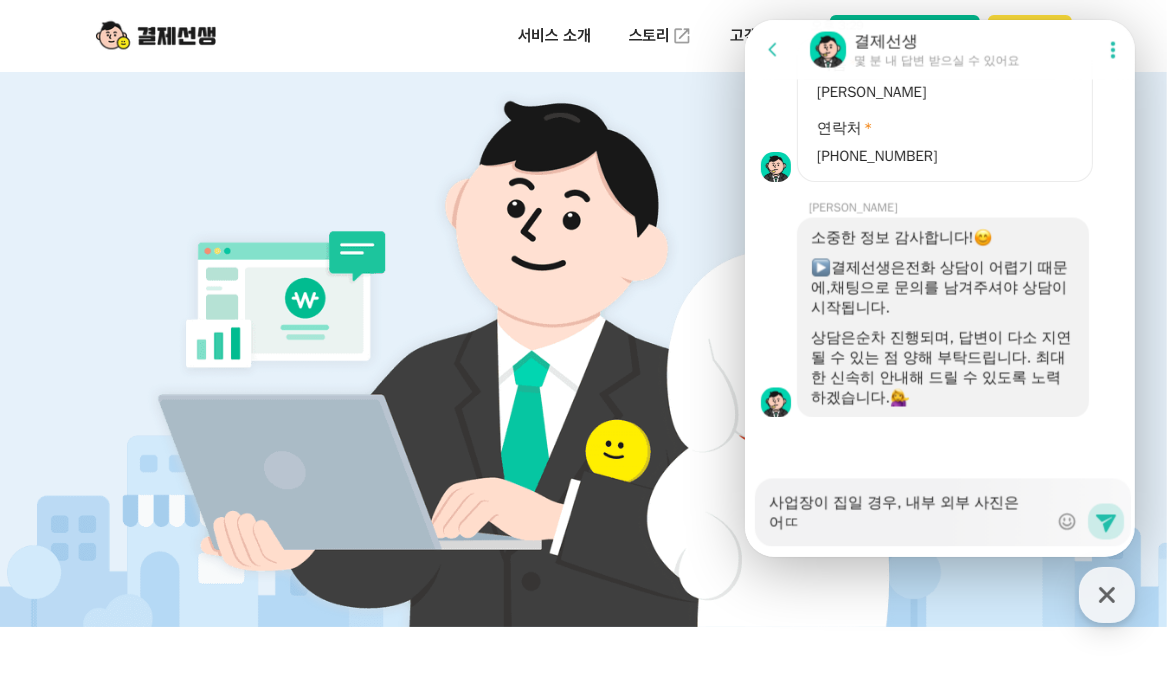 type on "사업장이 집일 경우, 내부 외부 사진은 어떠" 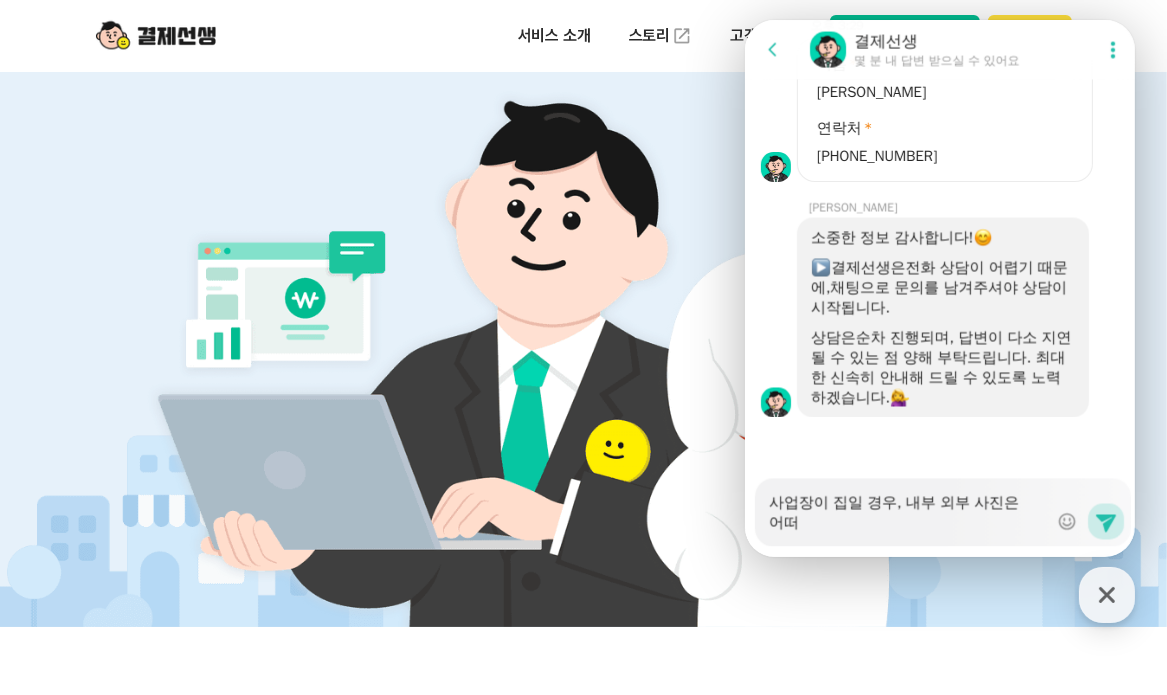 type on "x" 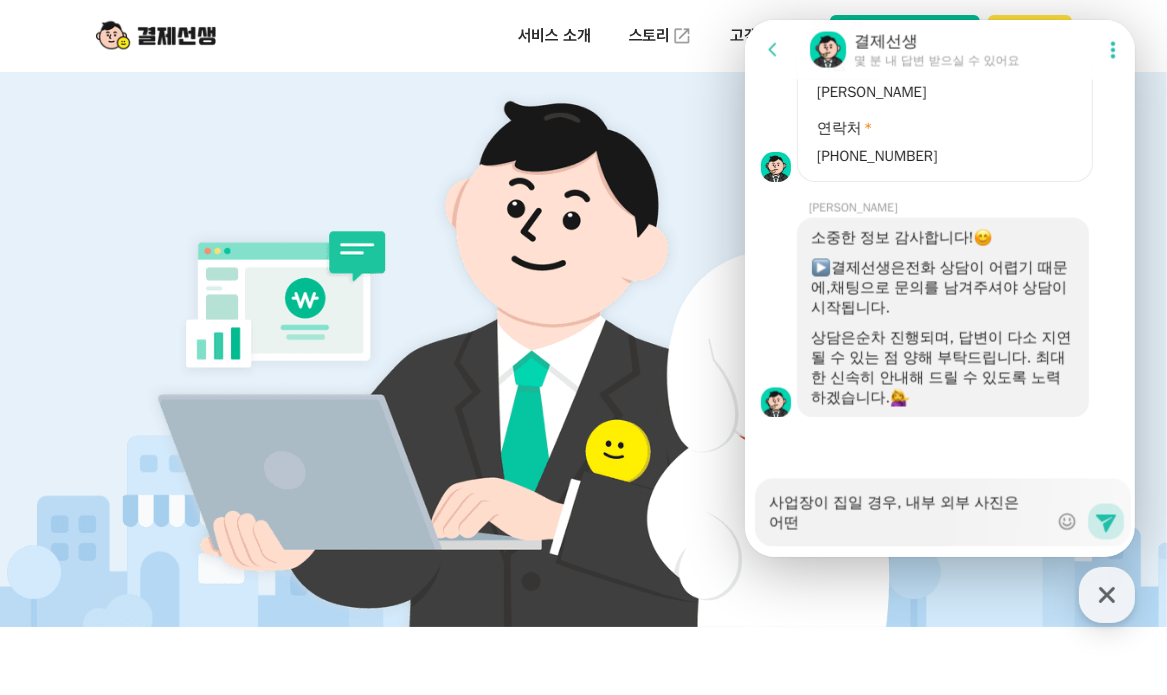 type on "x" 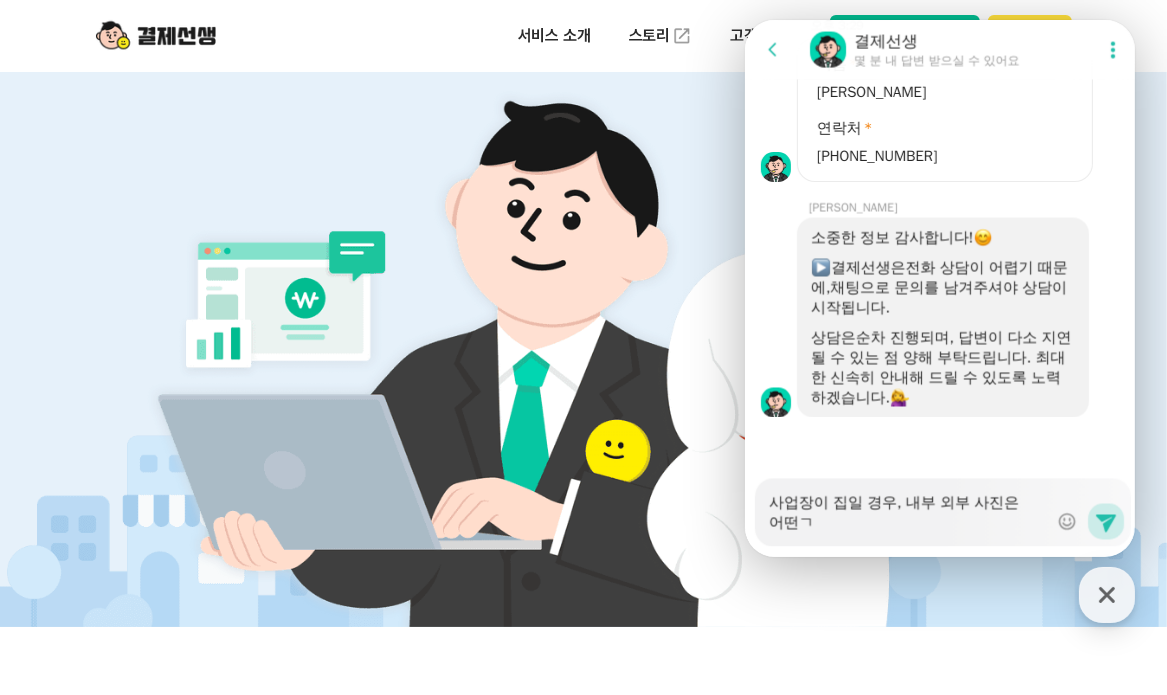 type on "x" 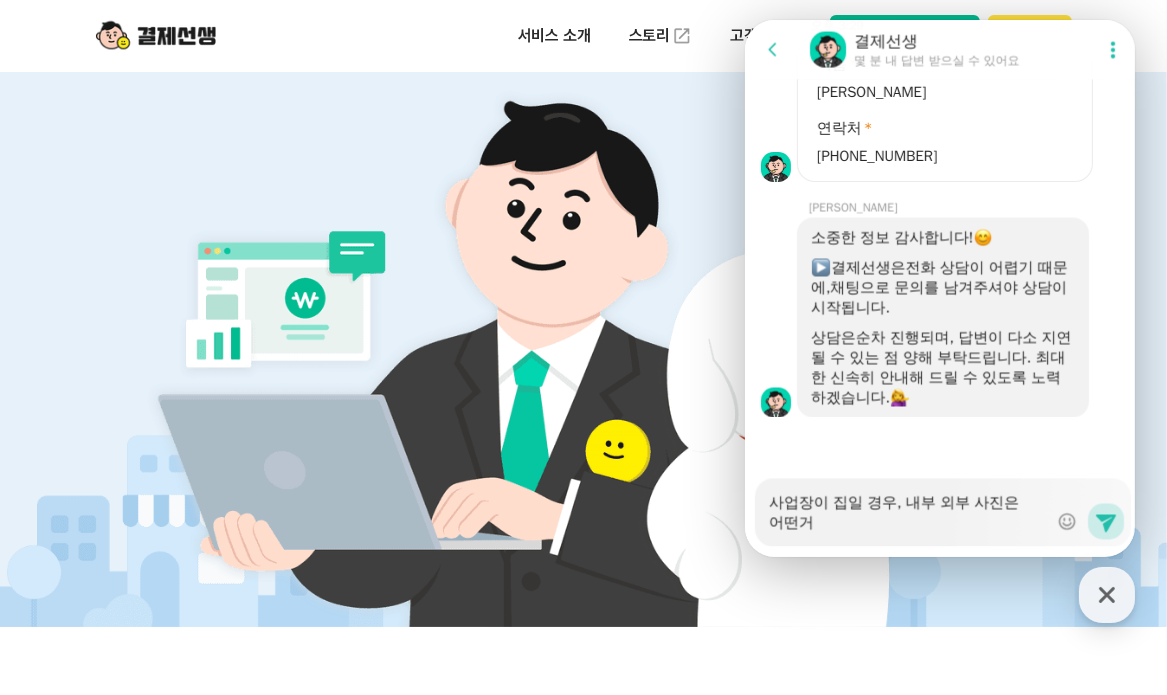 type on "사업장이 집일 경우, 내부 외부 사진은 어떤걸" 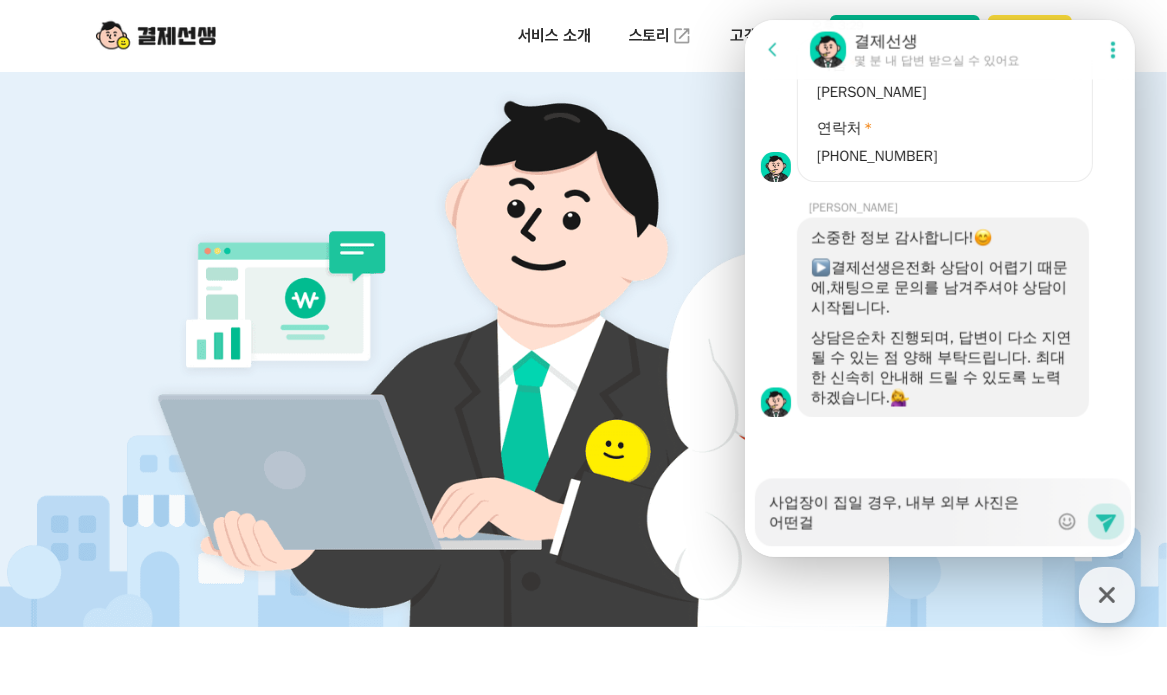 type on "x" 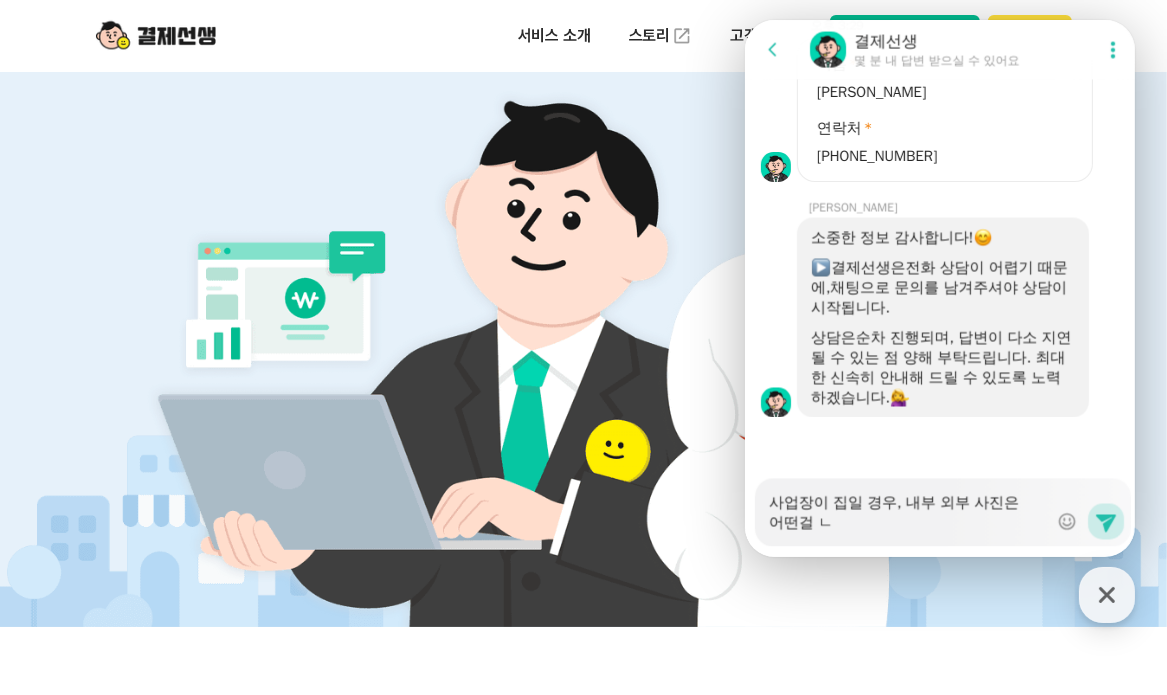 type on "x" 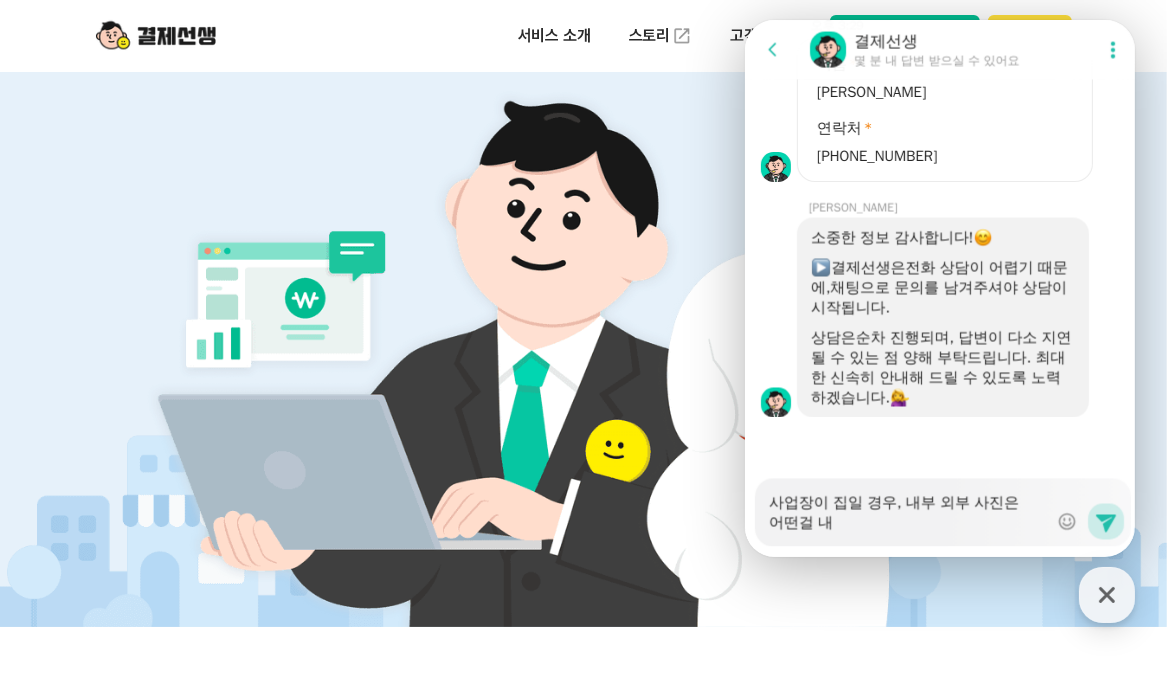 type on "x" 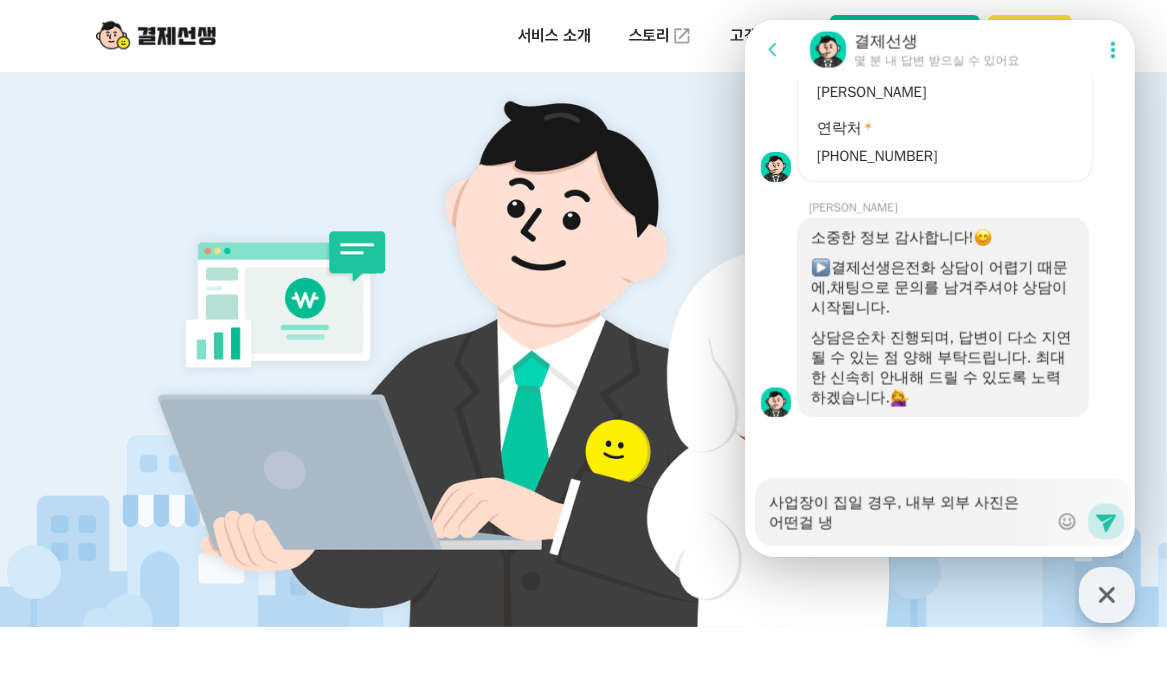 type on "x" 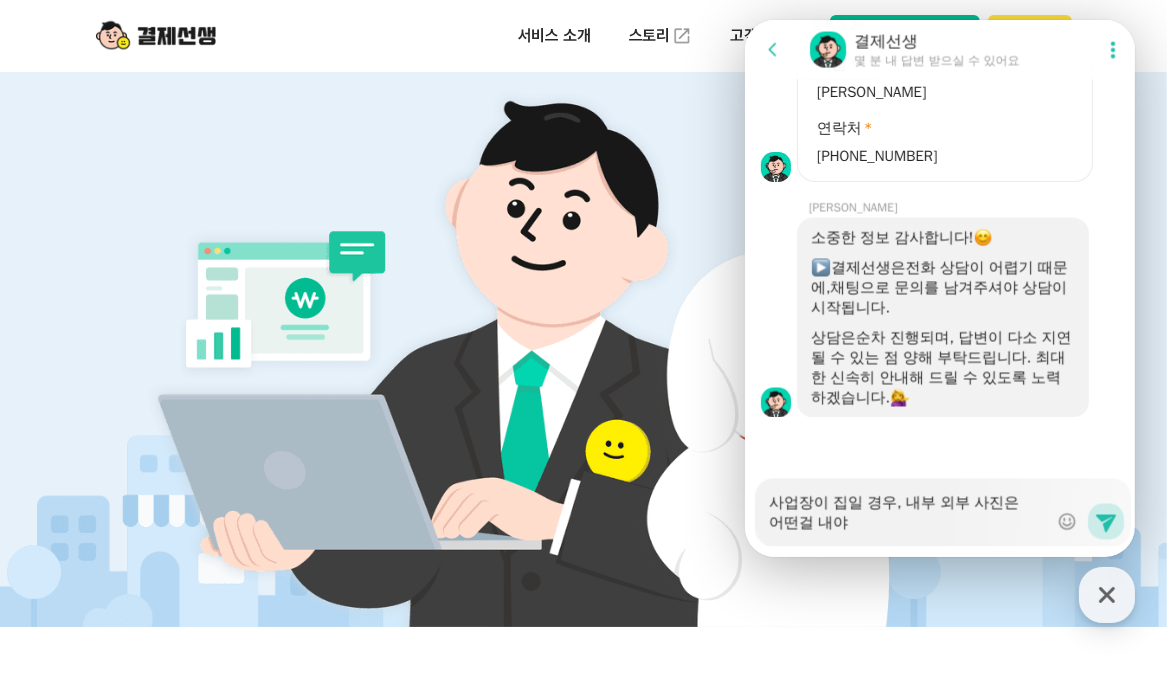 type on "x" 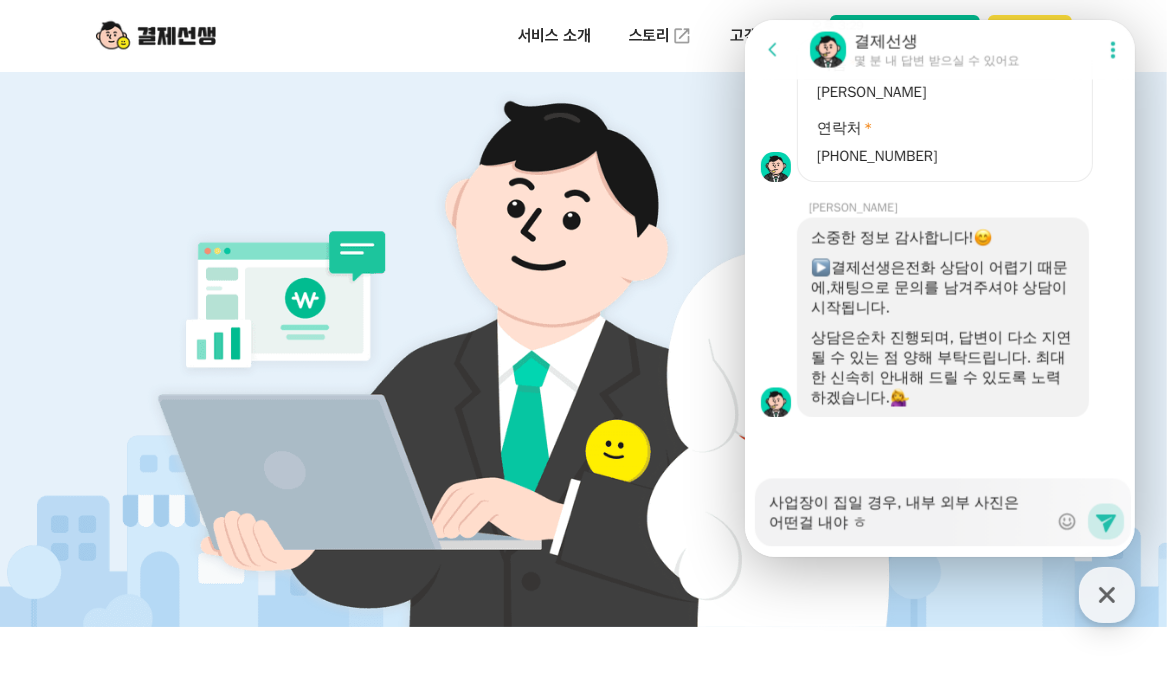 type on "x" 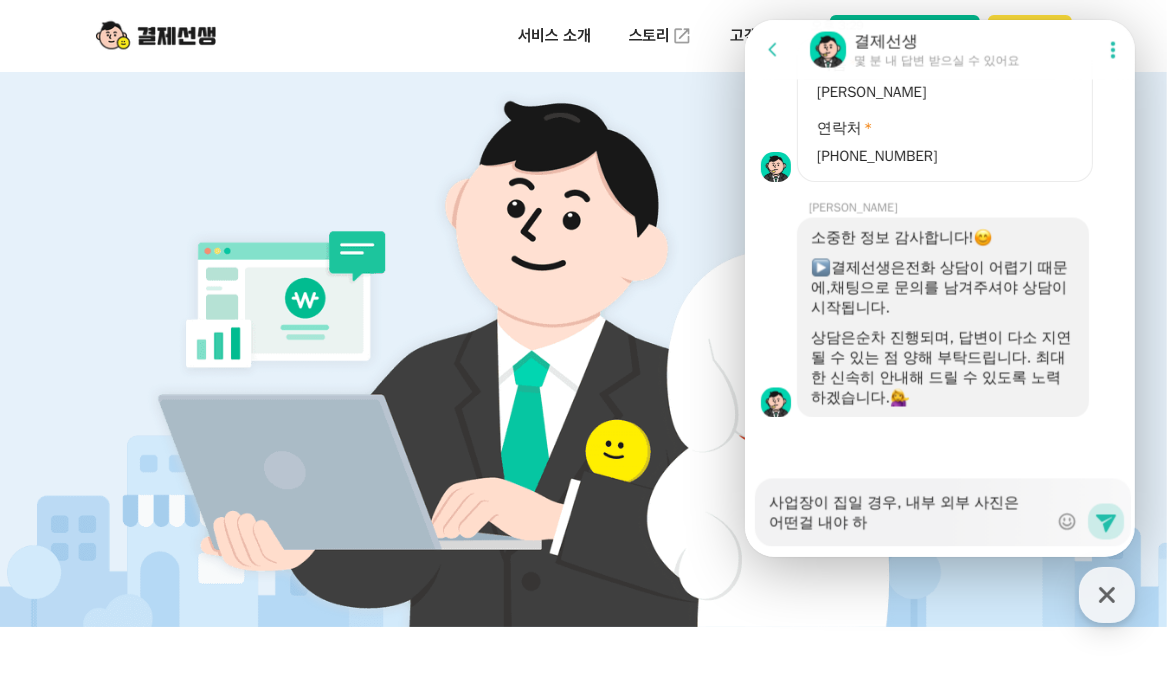 type on "x" 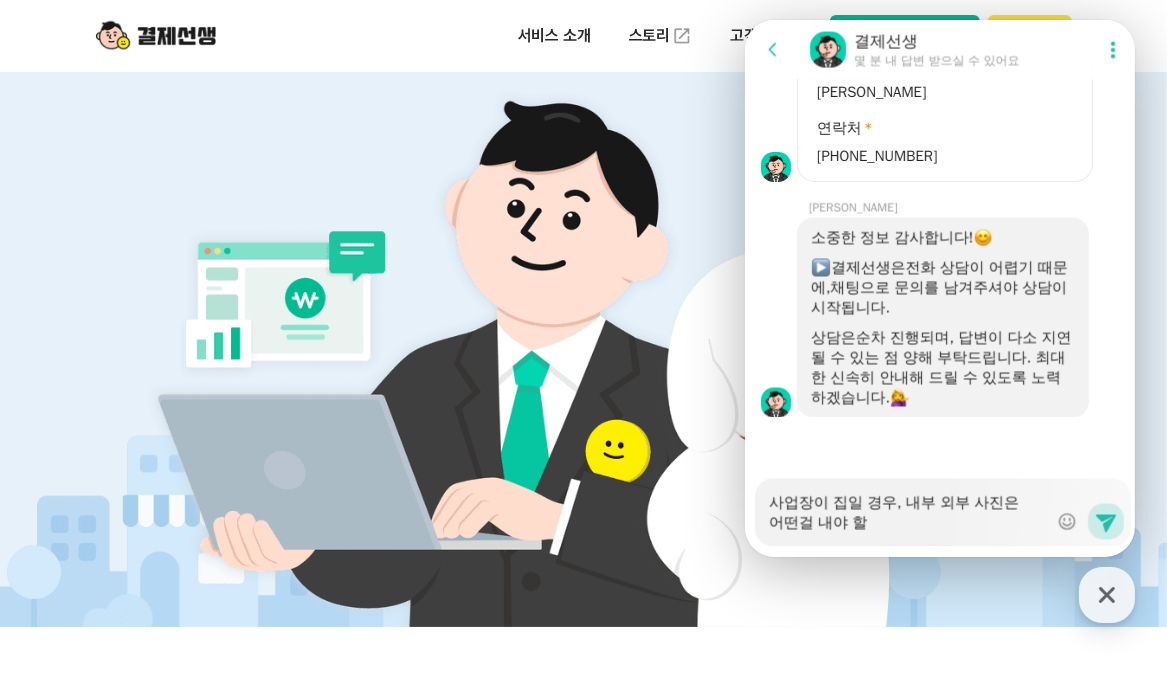 type on "x" 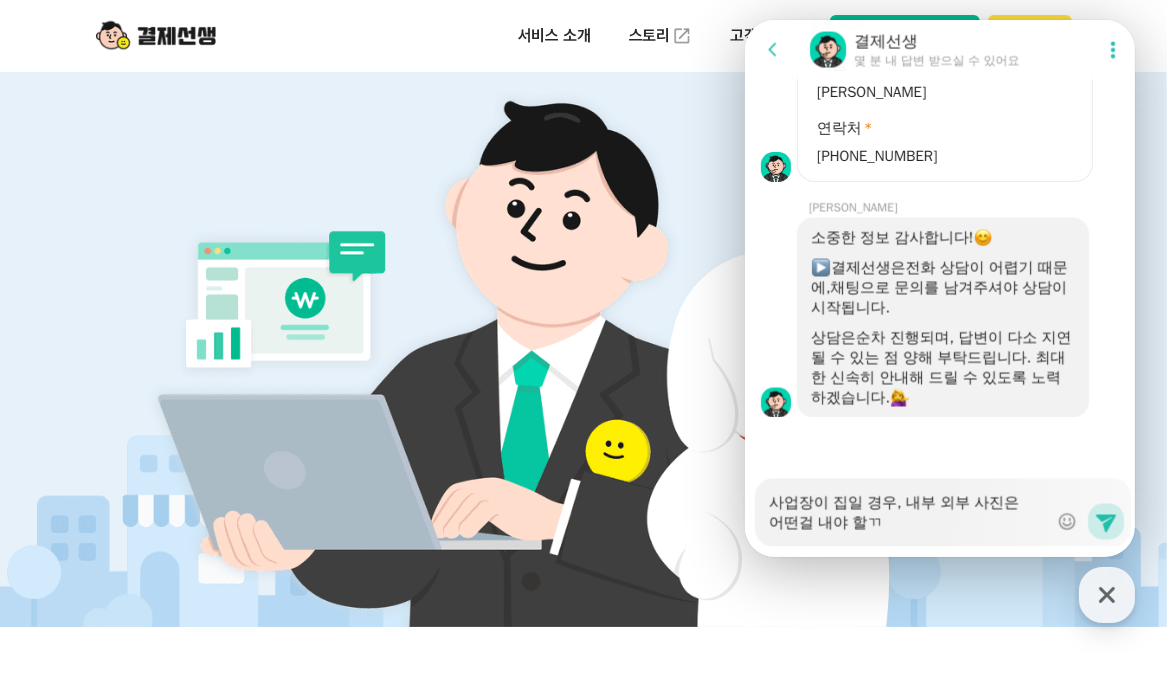 type on "x" 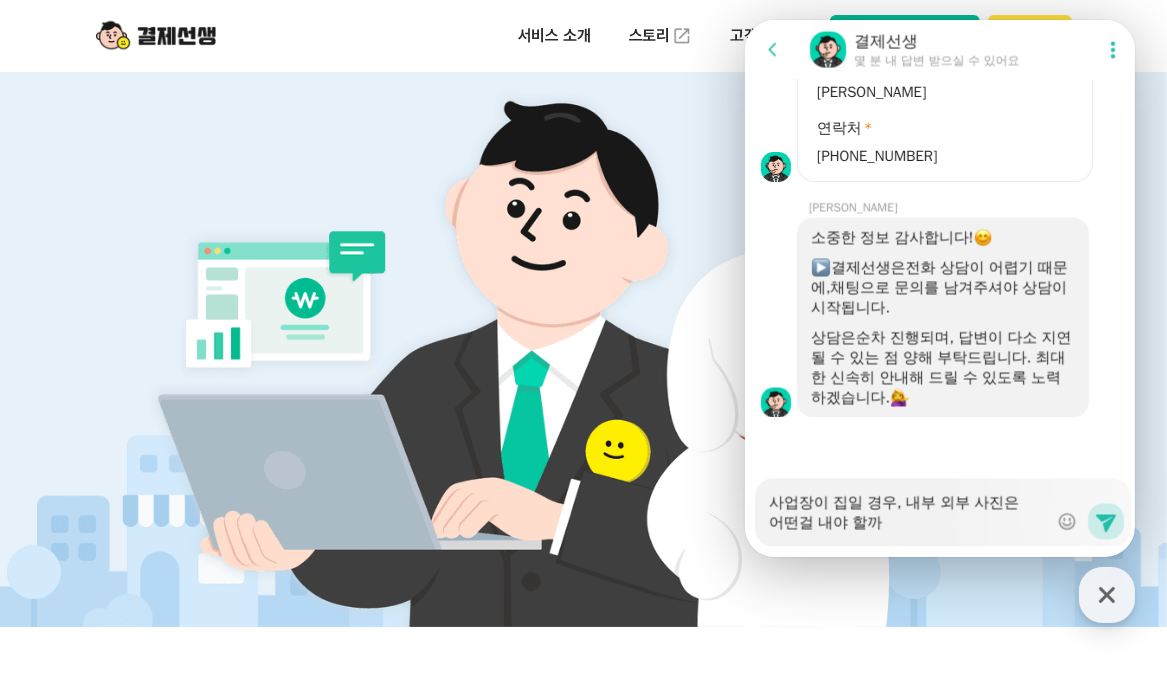 type on "x" 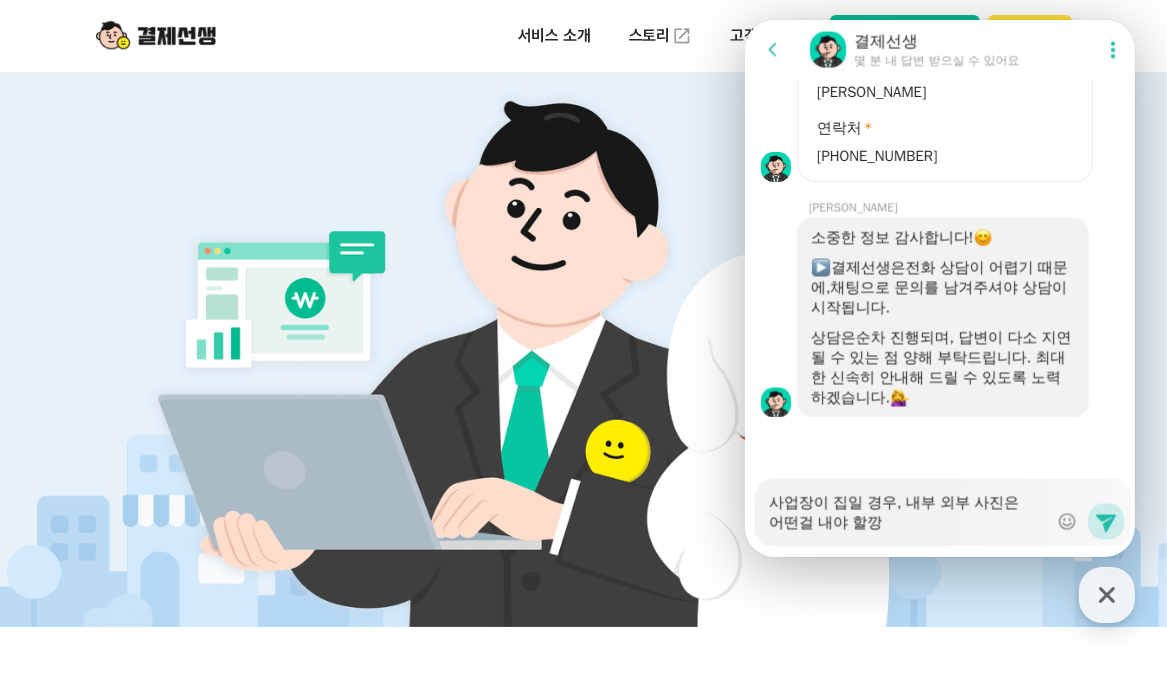 type on "x" 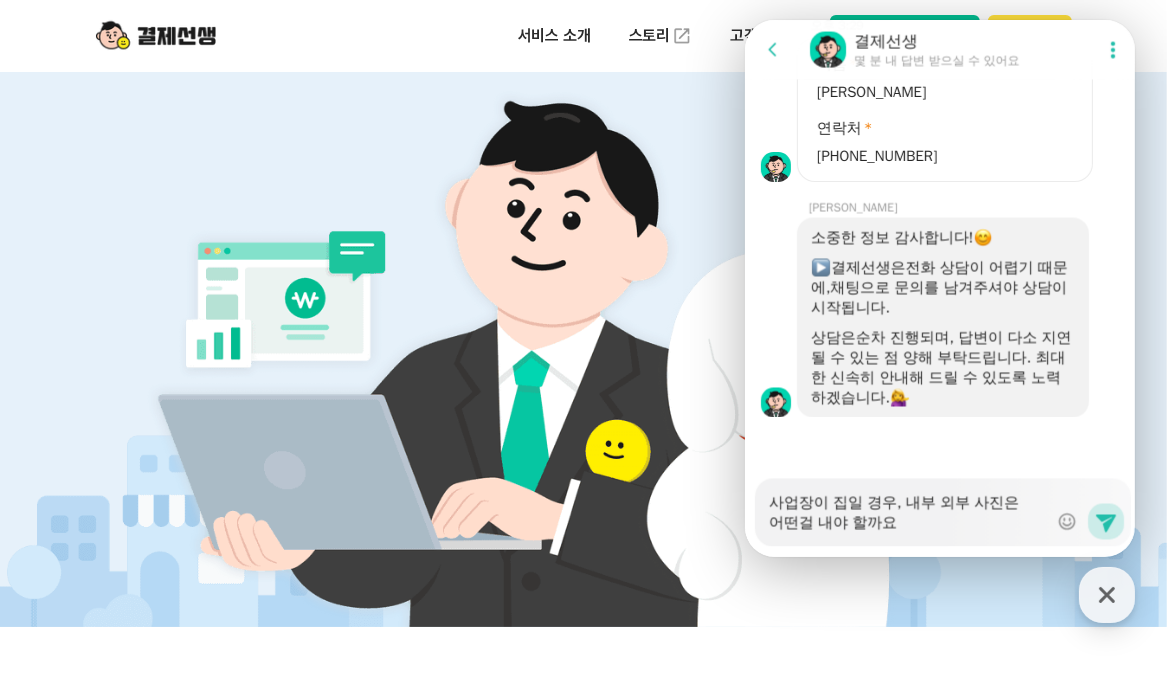 type on "x" 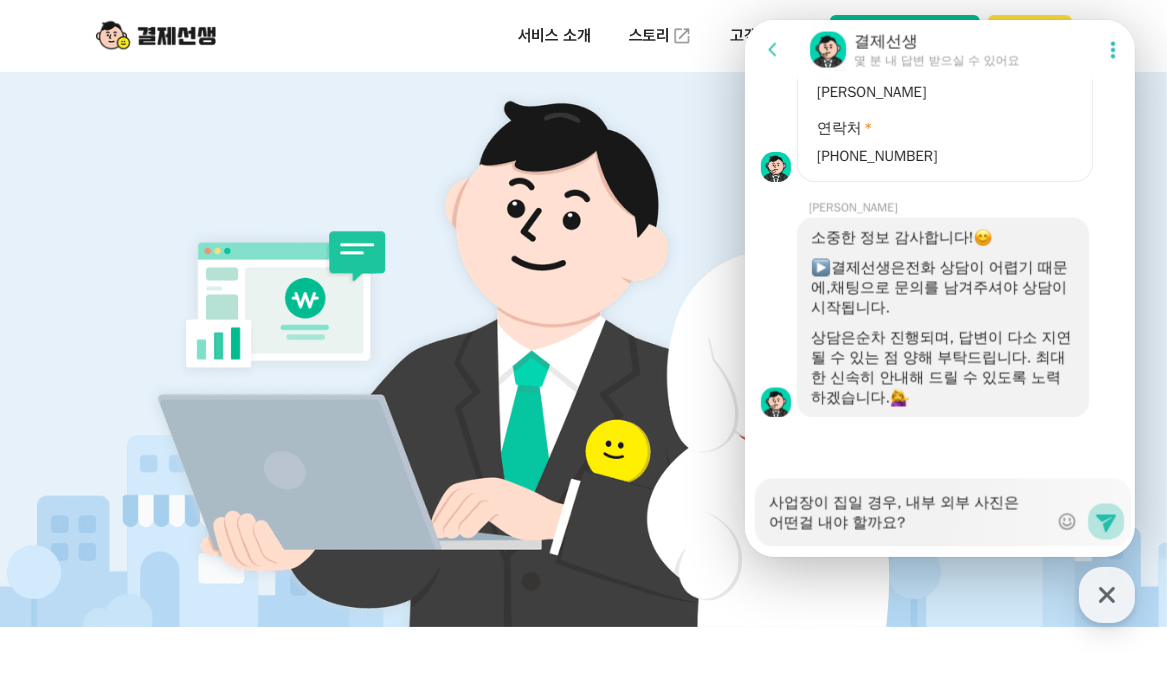 type on "사업장이 집일 경우, 내부 외부 사진은 어떤걸 내야 할까요?" 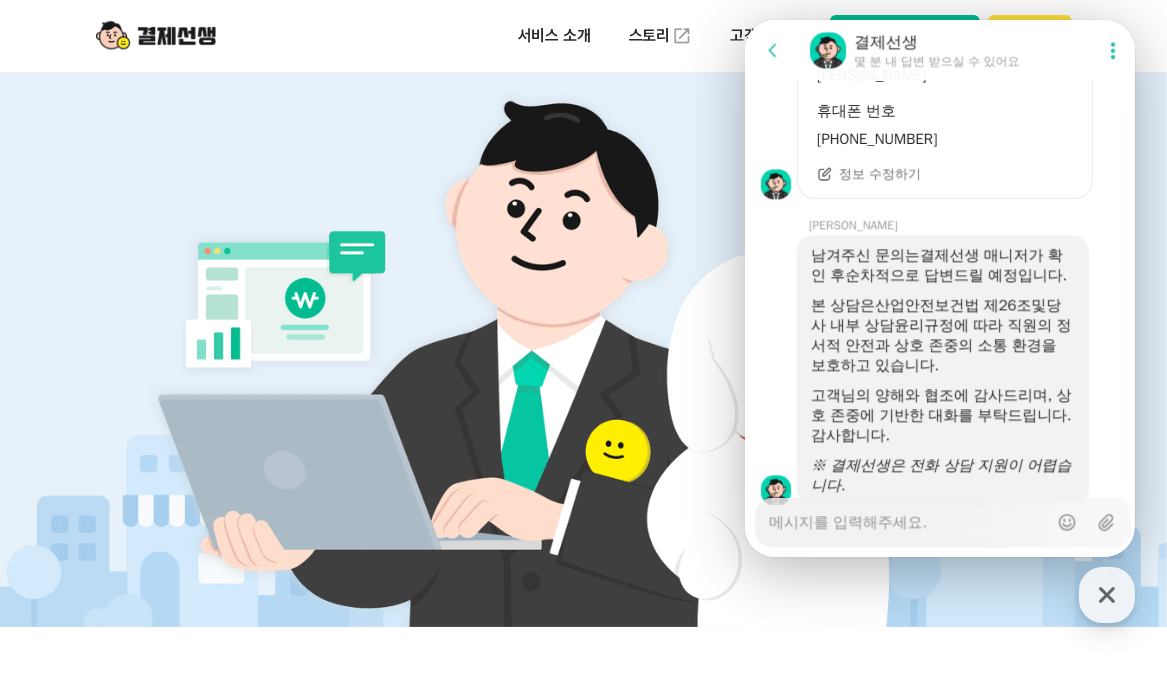 scroll, scrollTop: 3635, scrollLeft: 0, axis: vertical 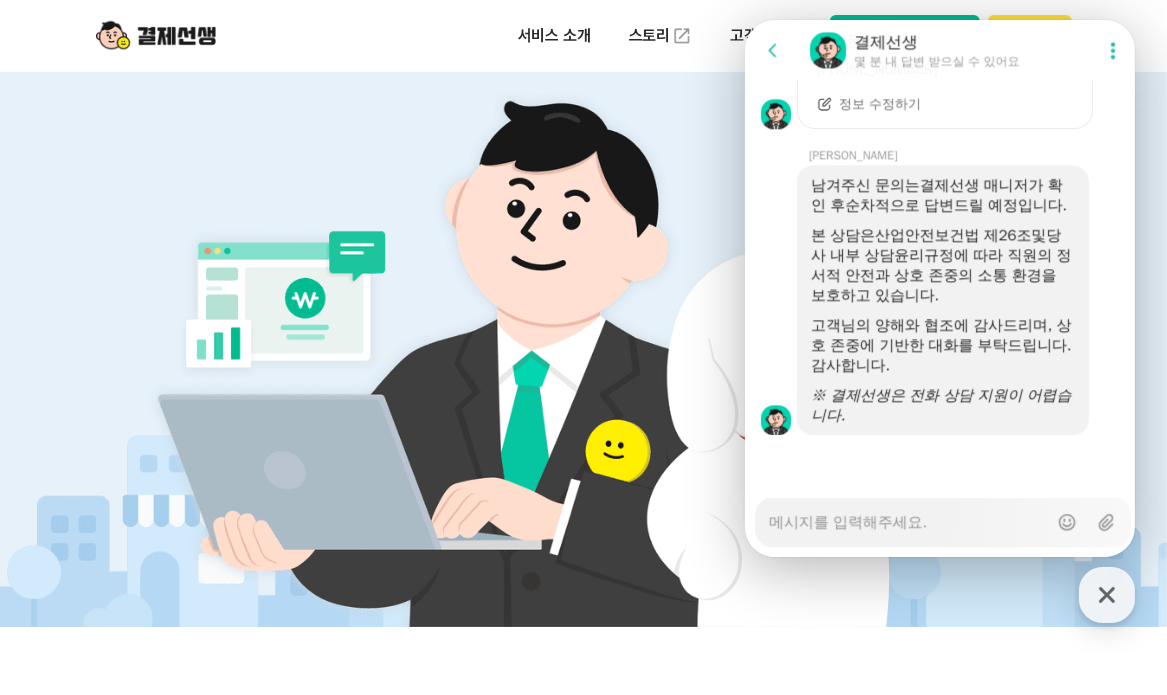 type on "x" 